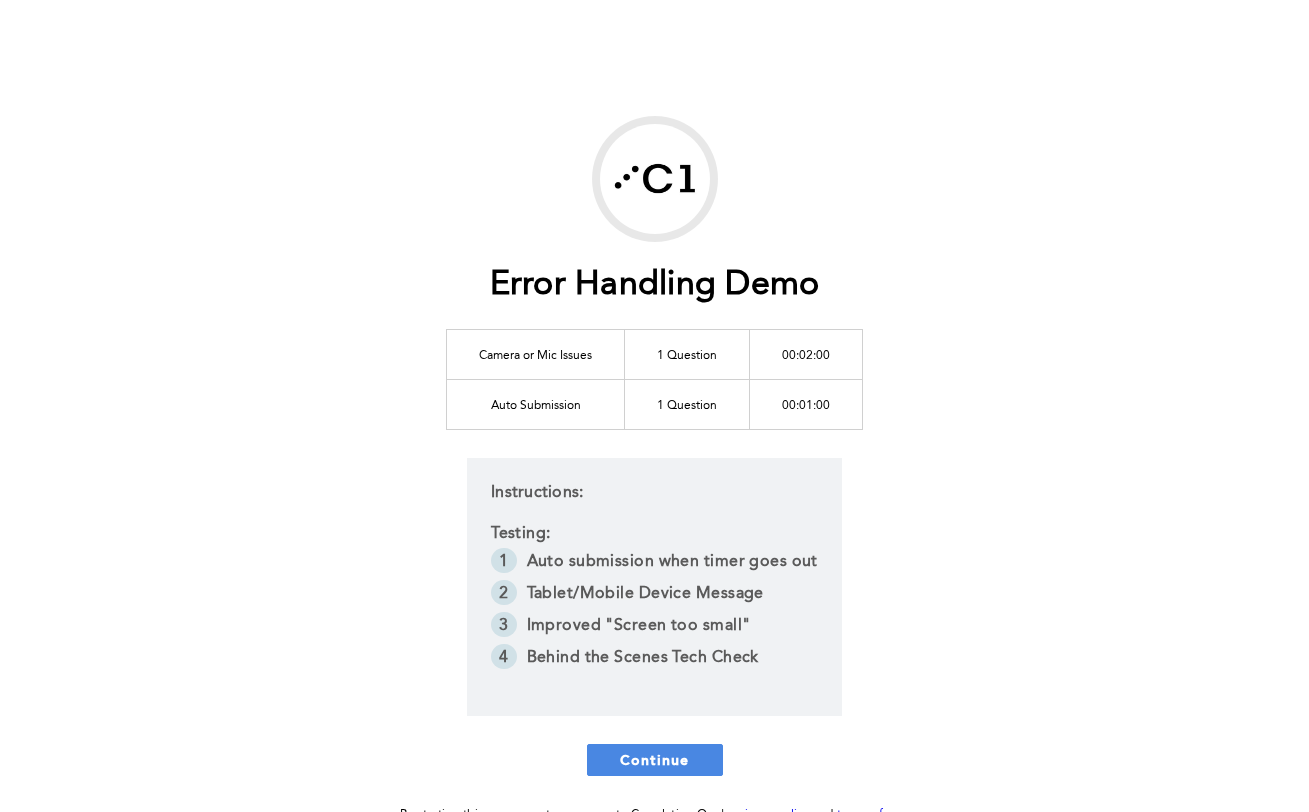 scroll, scrollTop: 0, scrollLeft: 0, axis: both 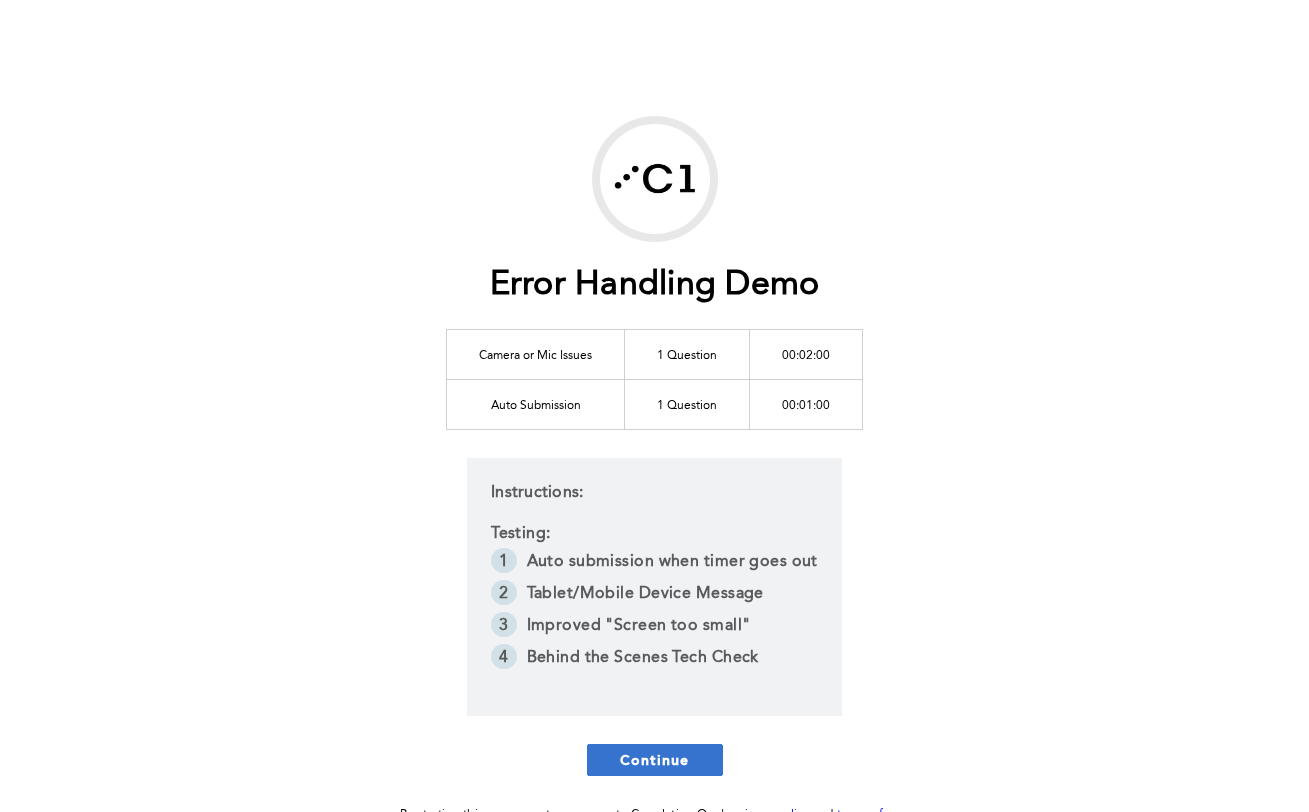 click on "Continue" at bounding box center [655, 759] 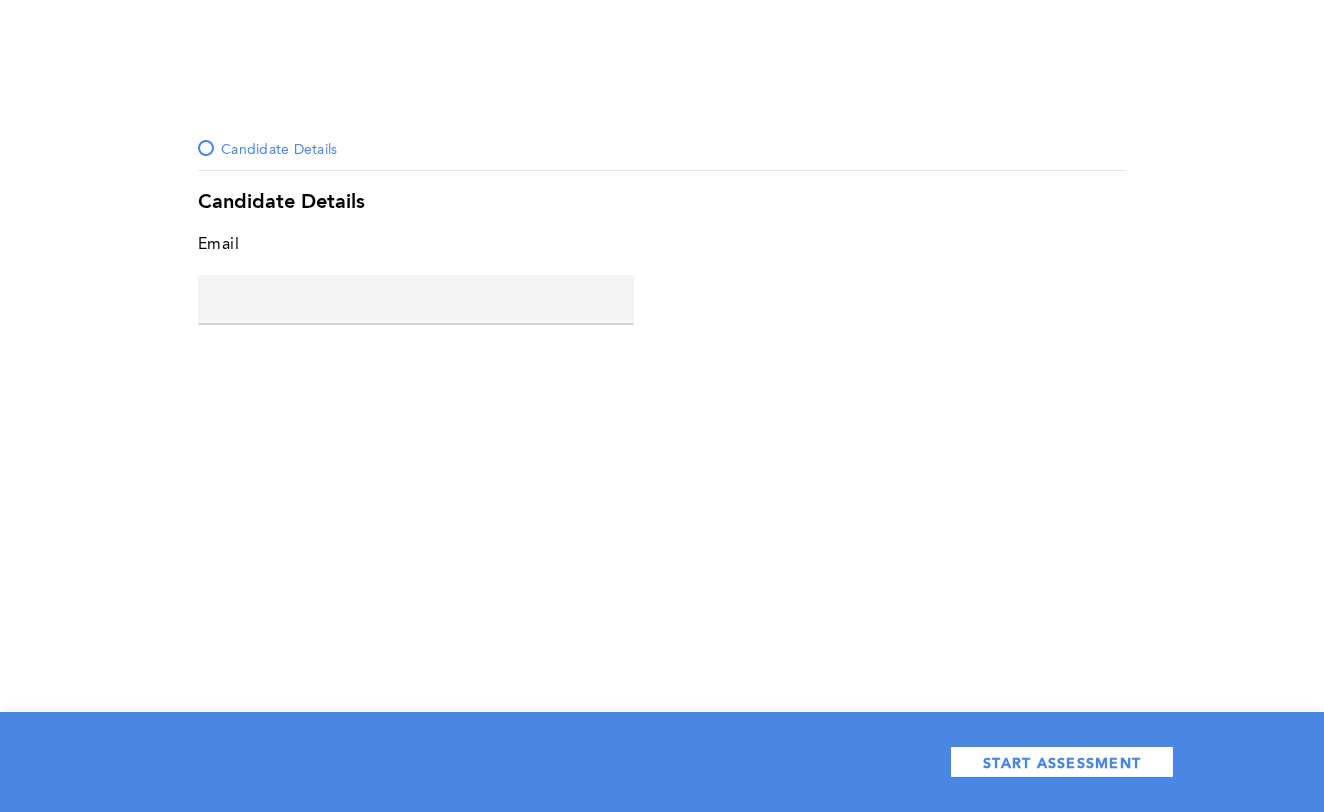 click 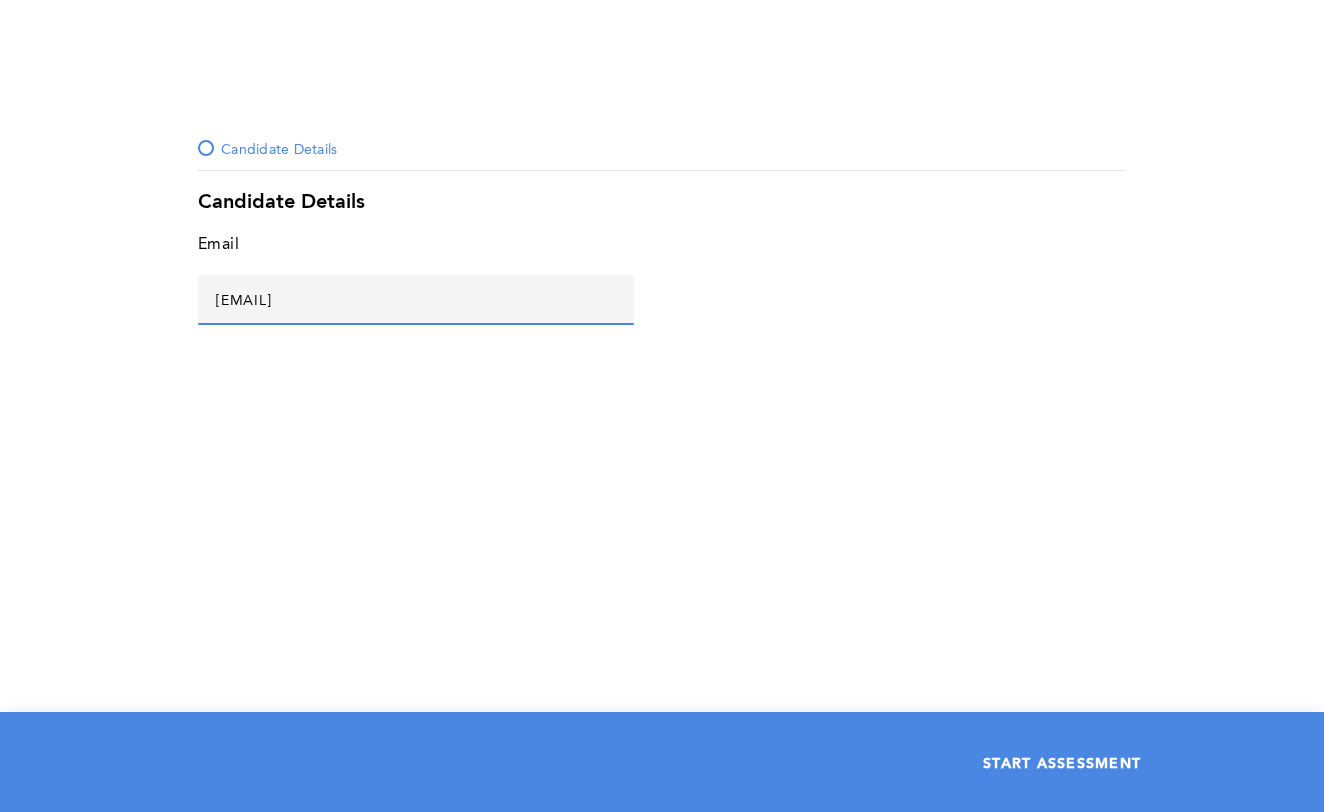 type on "gui@a.com" 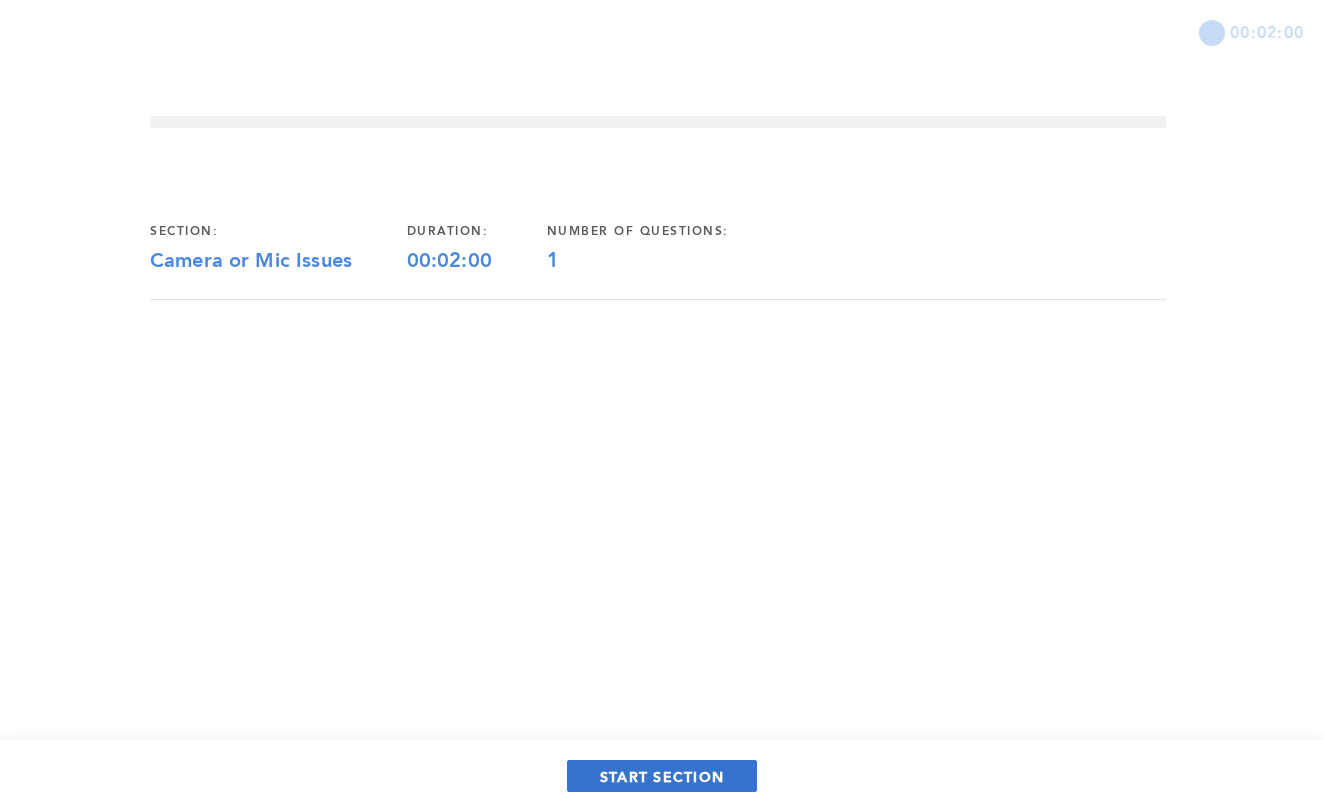 click on "START SECTION" at bounding box center [662, 776] 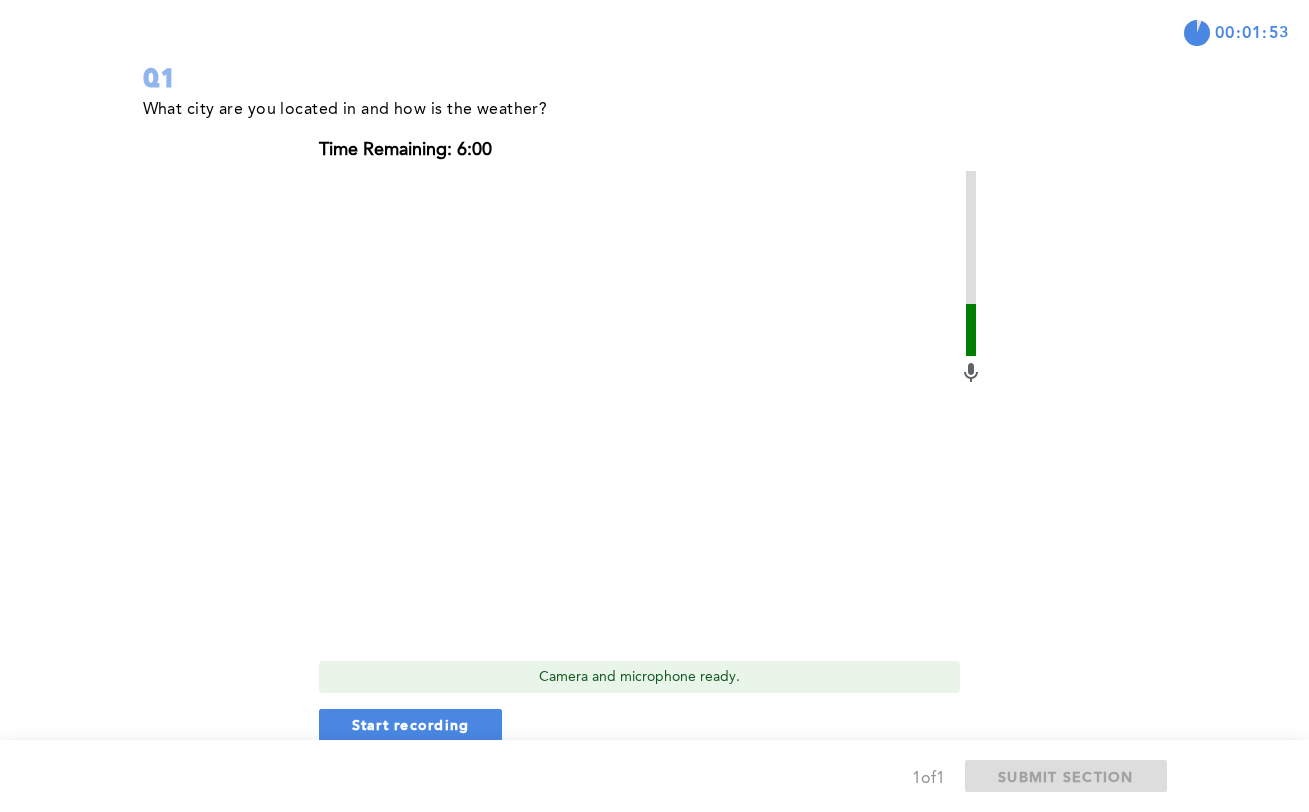 scroll, scrollTop: 221, scrollLeft: 0, axis: vertical 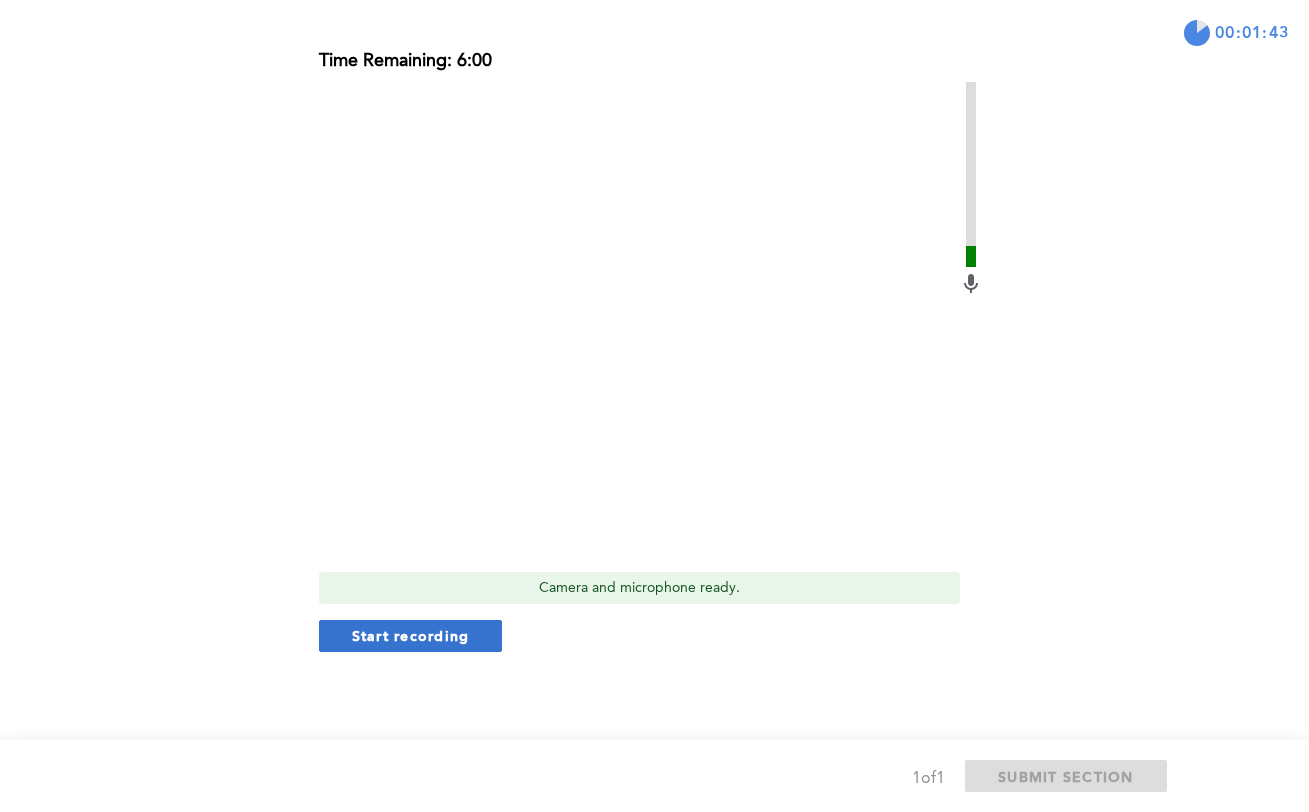 click on "Start recording" at bounding box center (411, 635) 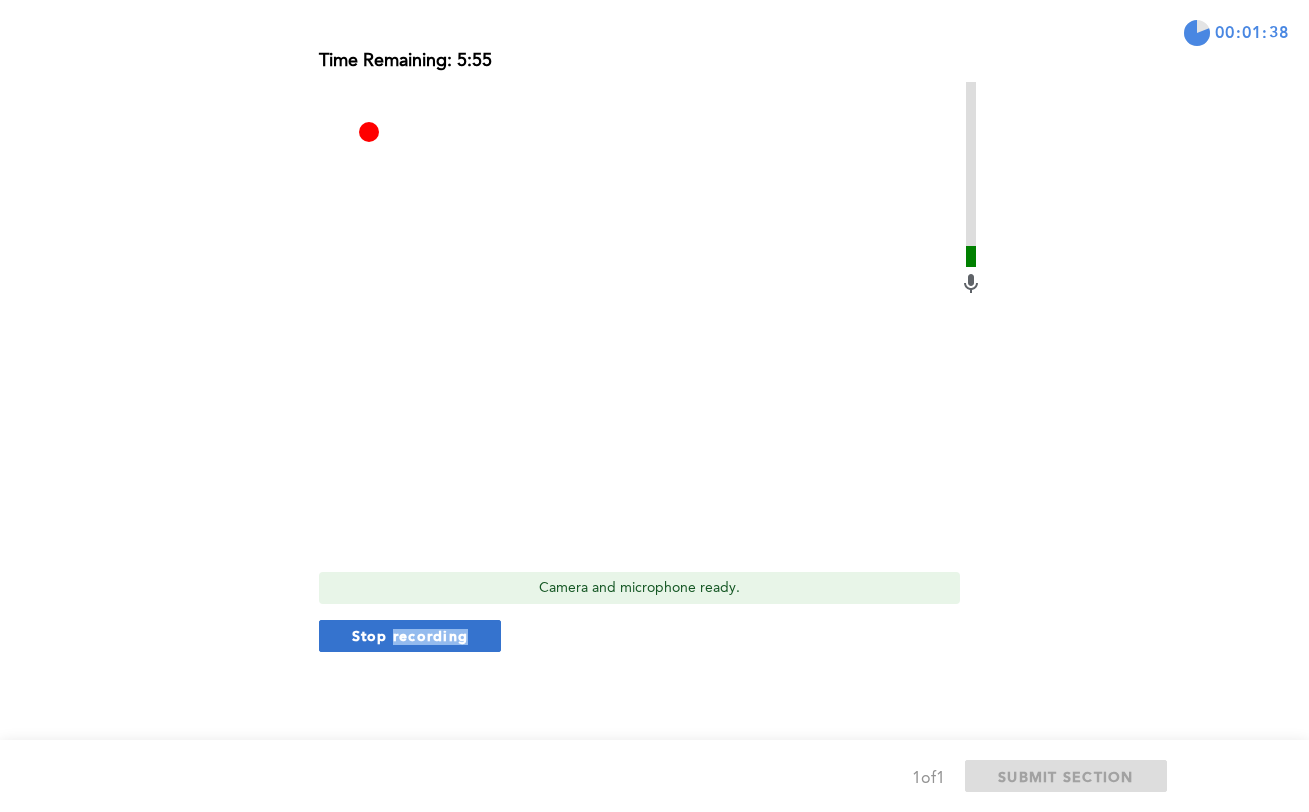 click on "Stop recording" at bounding box center [410, 635] 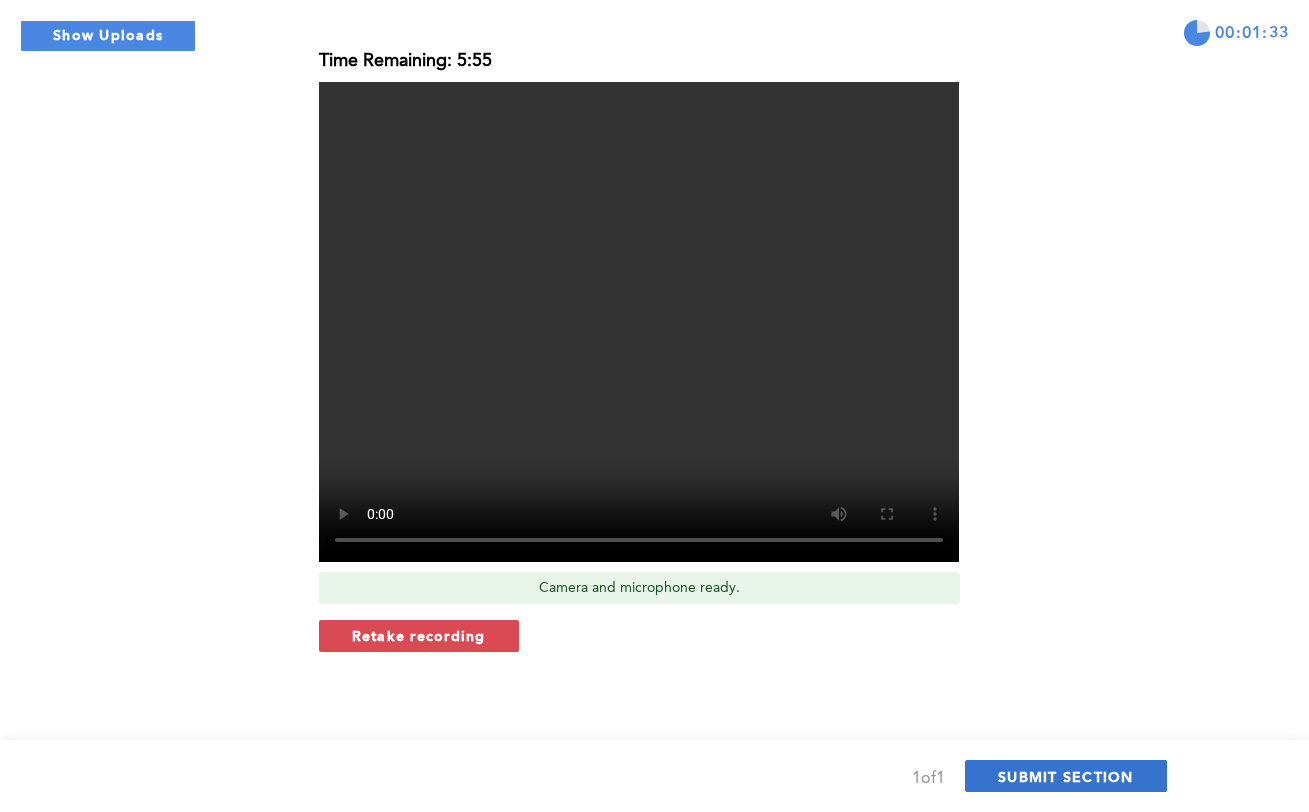 click on "SUBMIT SECTION" at bounding box center (1066, 776) 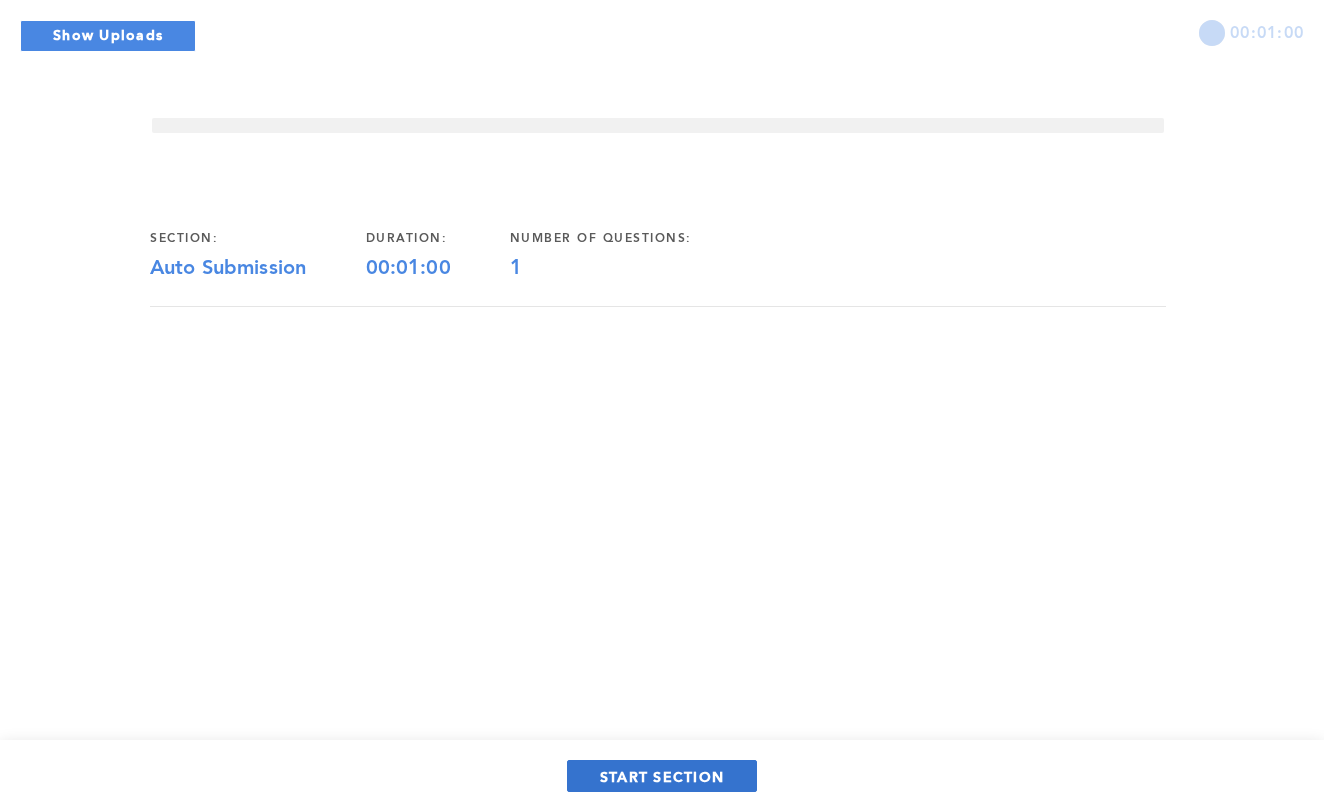 click on "START SECTION" at bounding box center [662, 776] 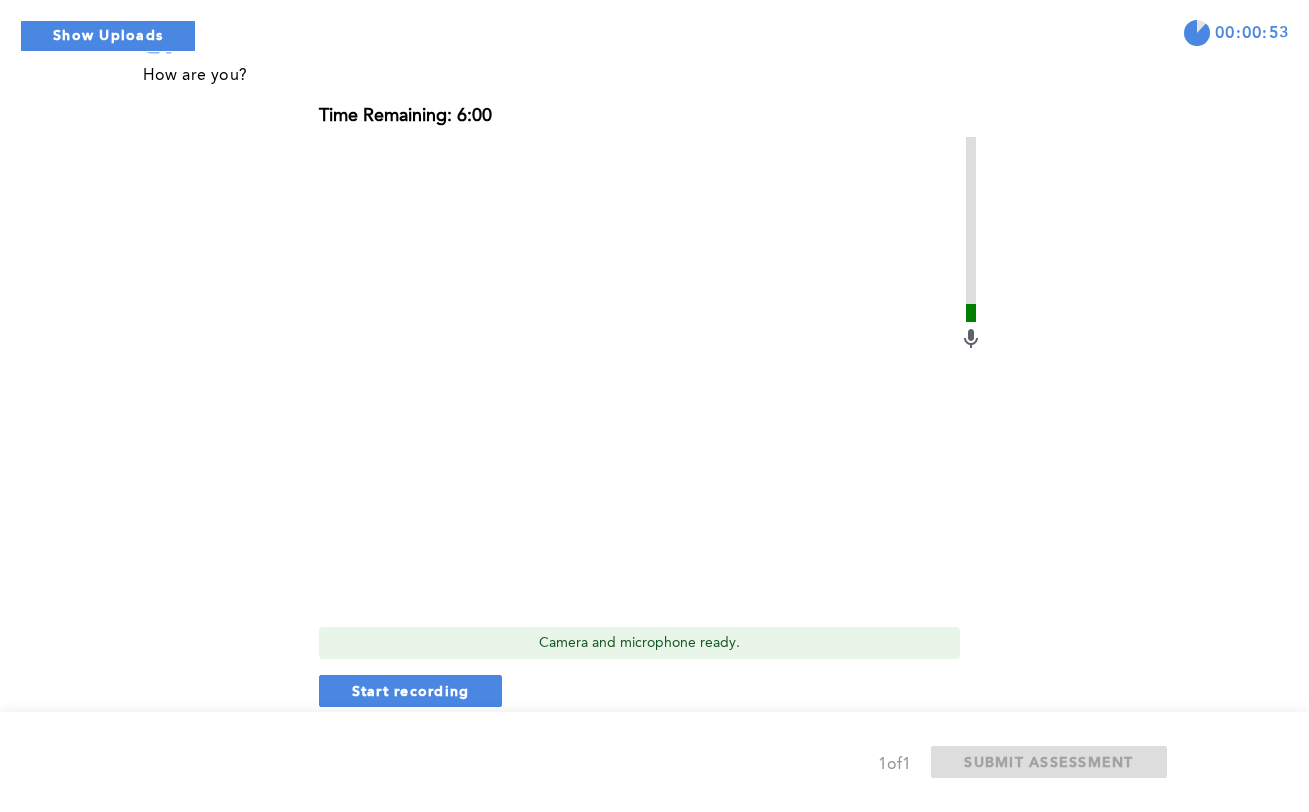 scroll, scrollTop: 181, scrollLeft: 0, axis: vertical 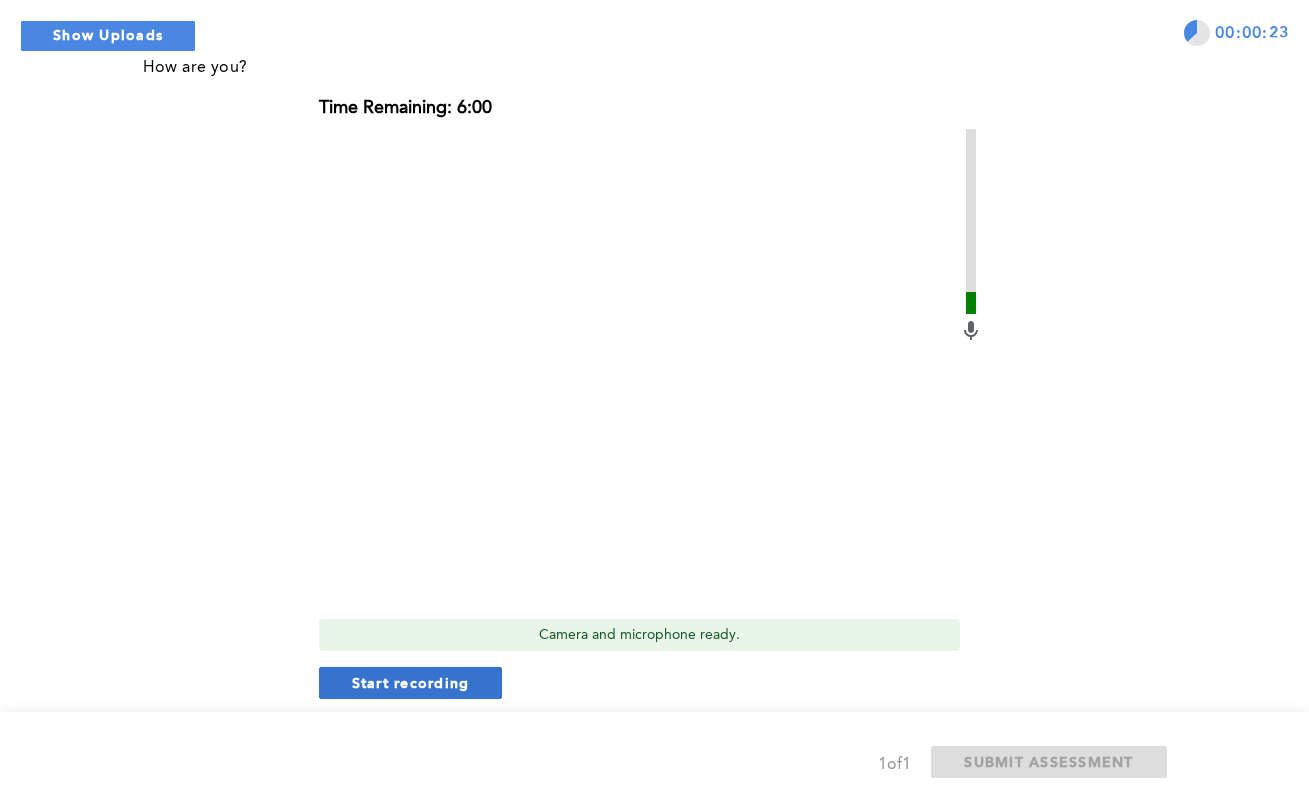 click on "Start recording" at bounding box center [411, 682] 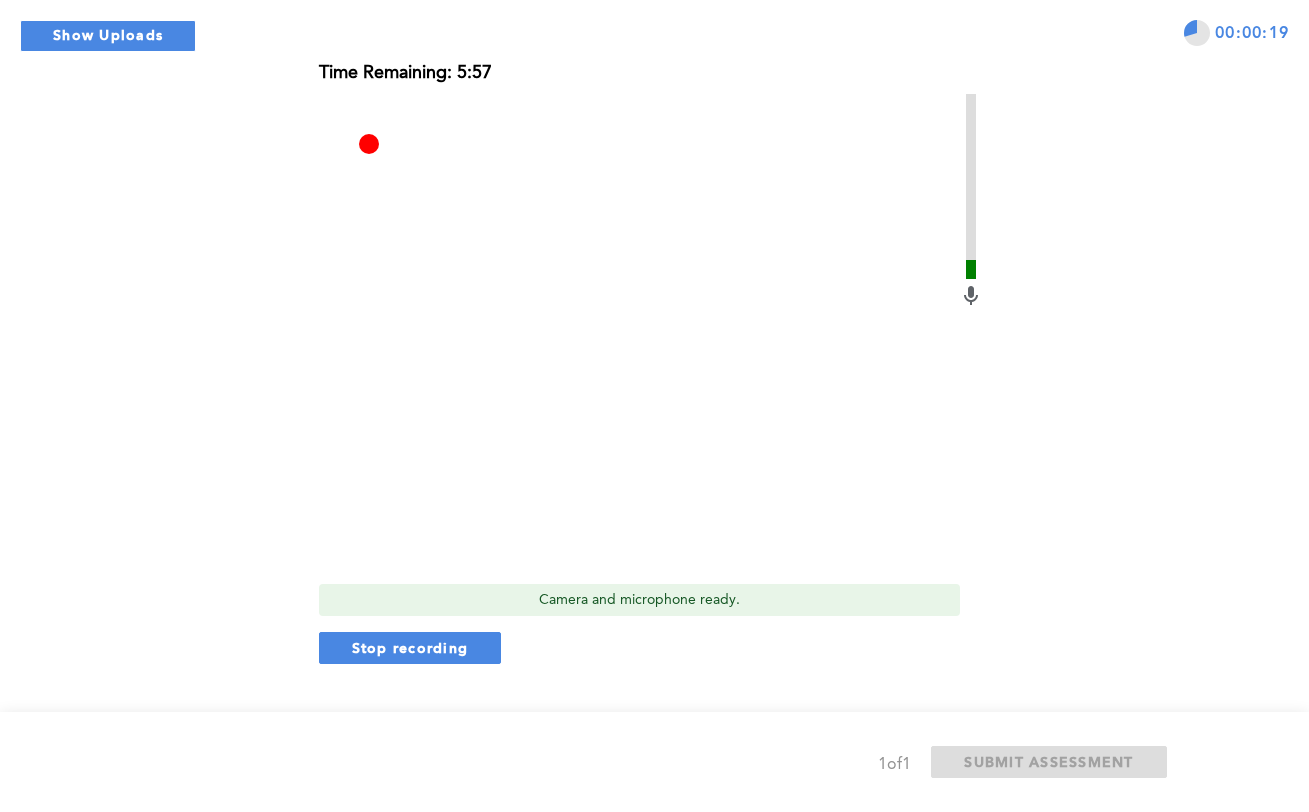 scroll, scrollTop: 220, scrollLeft: 0, axis: vertical 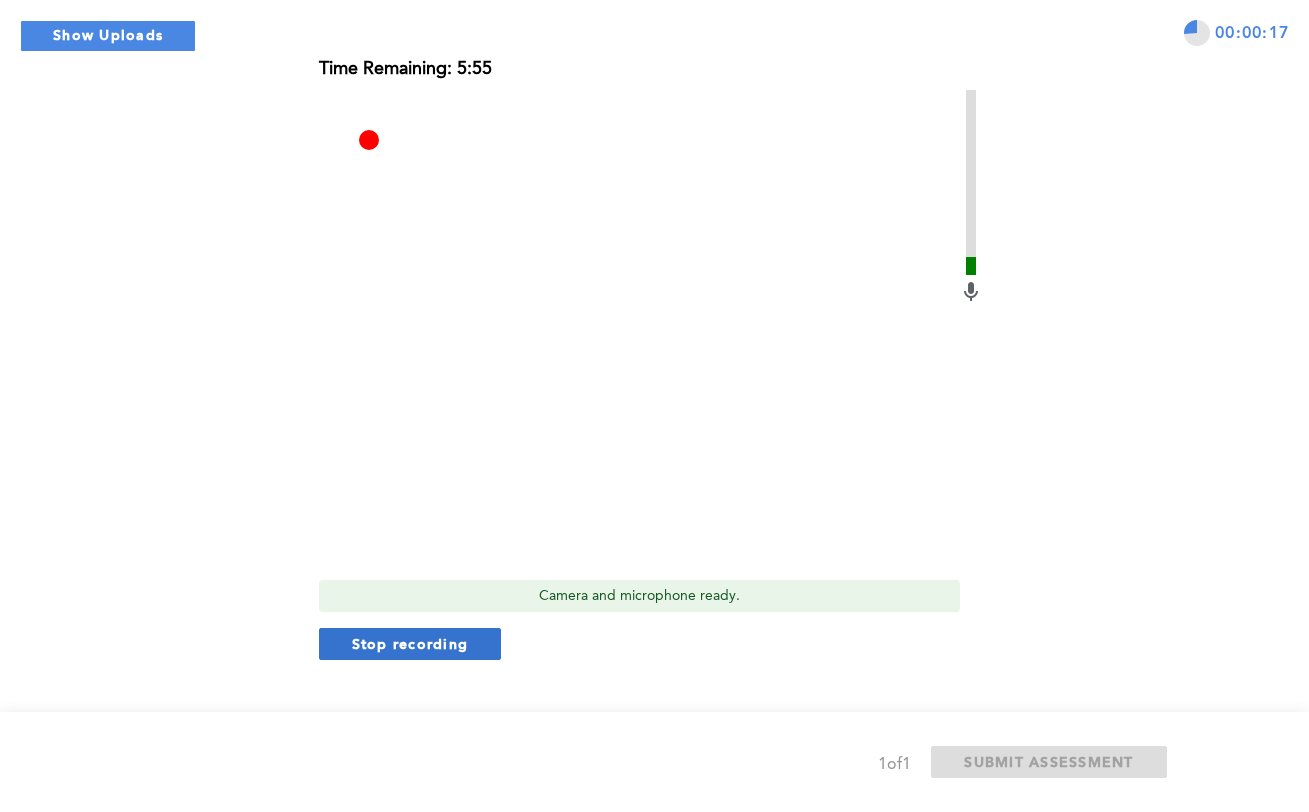 click on "Stop recording" at bounding box center (410, 643) 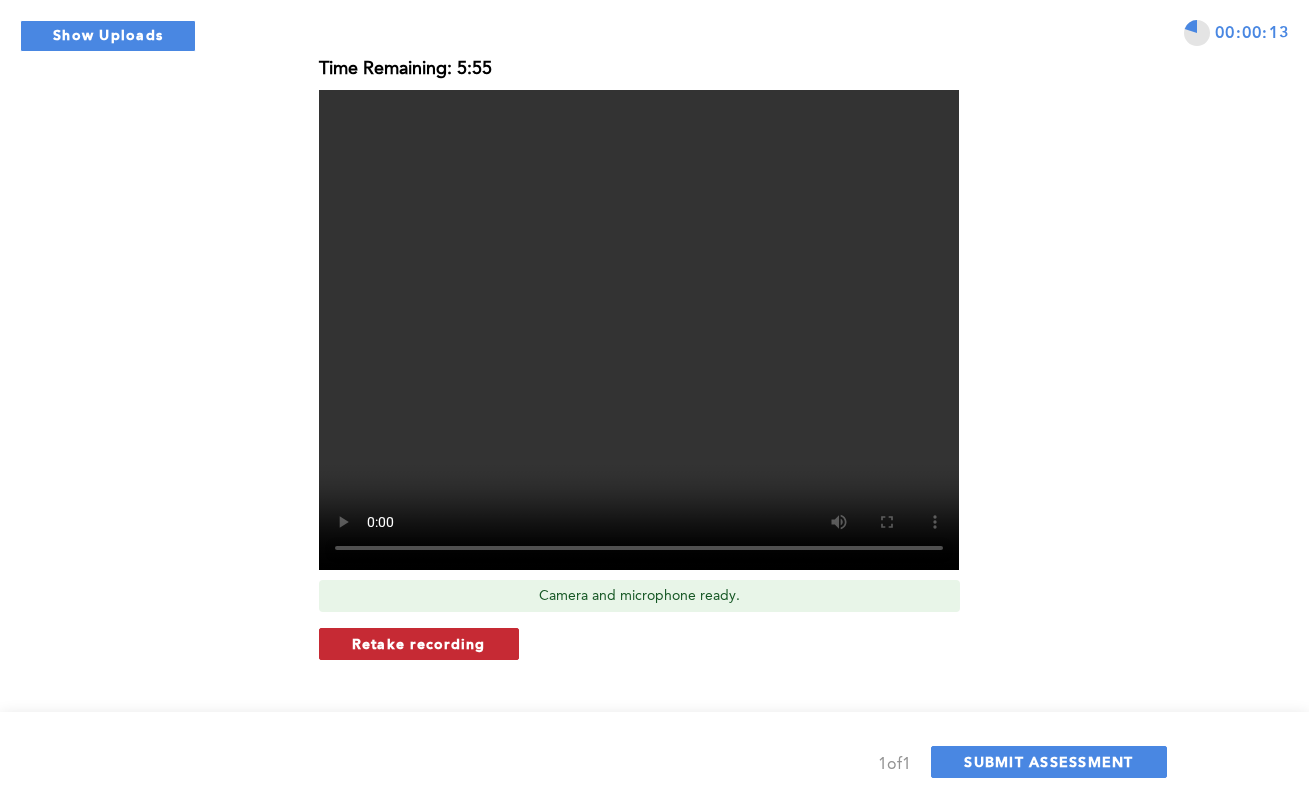 click on "Retake recording" at bounding box center (419, 643) 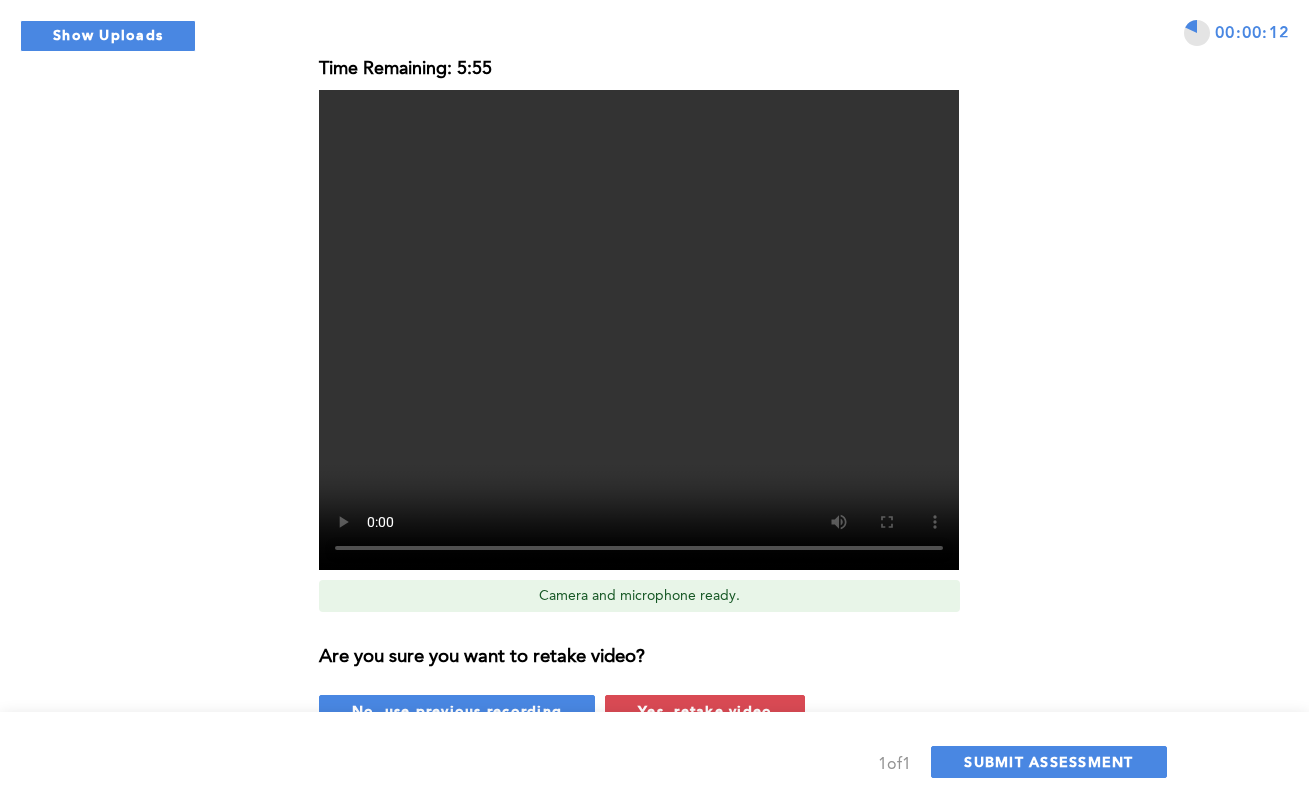 scroll, scrollTop: 255, scrollLeft: 0, axis: vertical 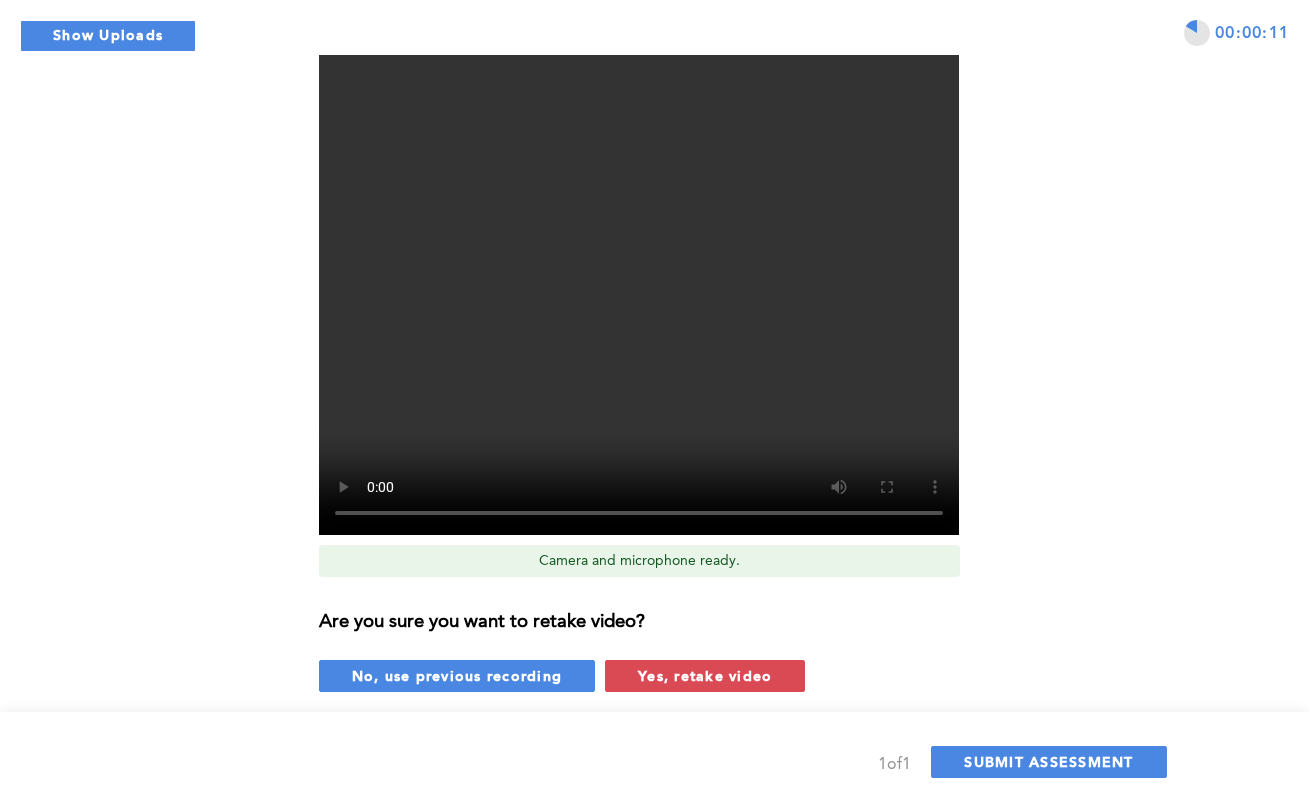click on "Yes, retake video" at bounding box center [705, 675] 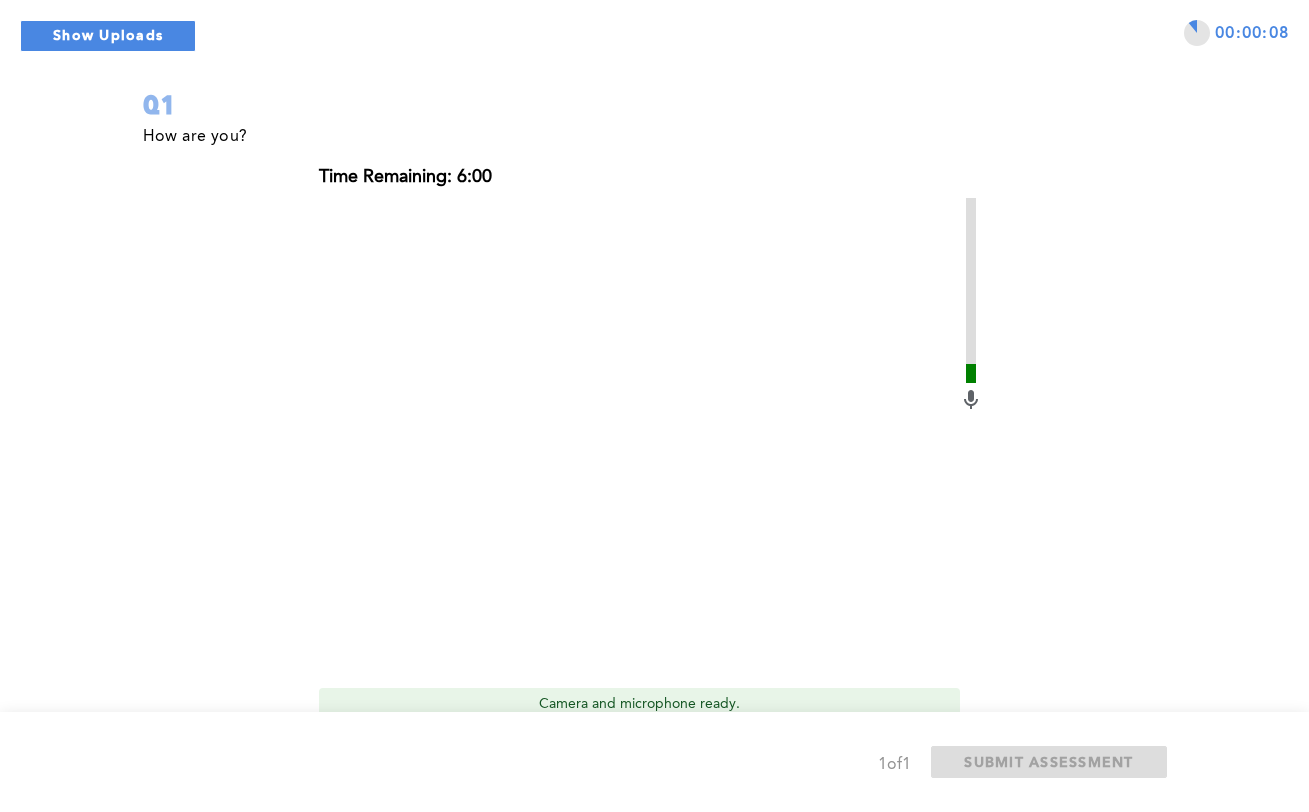 scroll, scrollTop: 228, scrollLeft: 0, axis: vertical 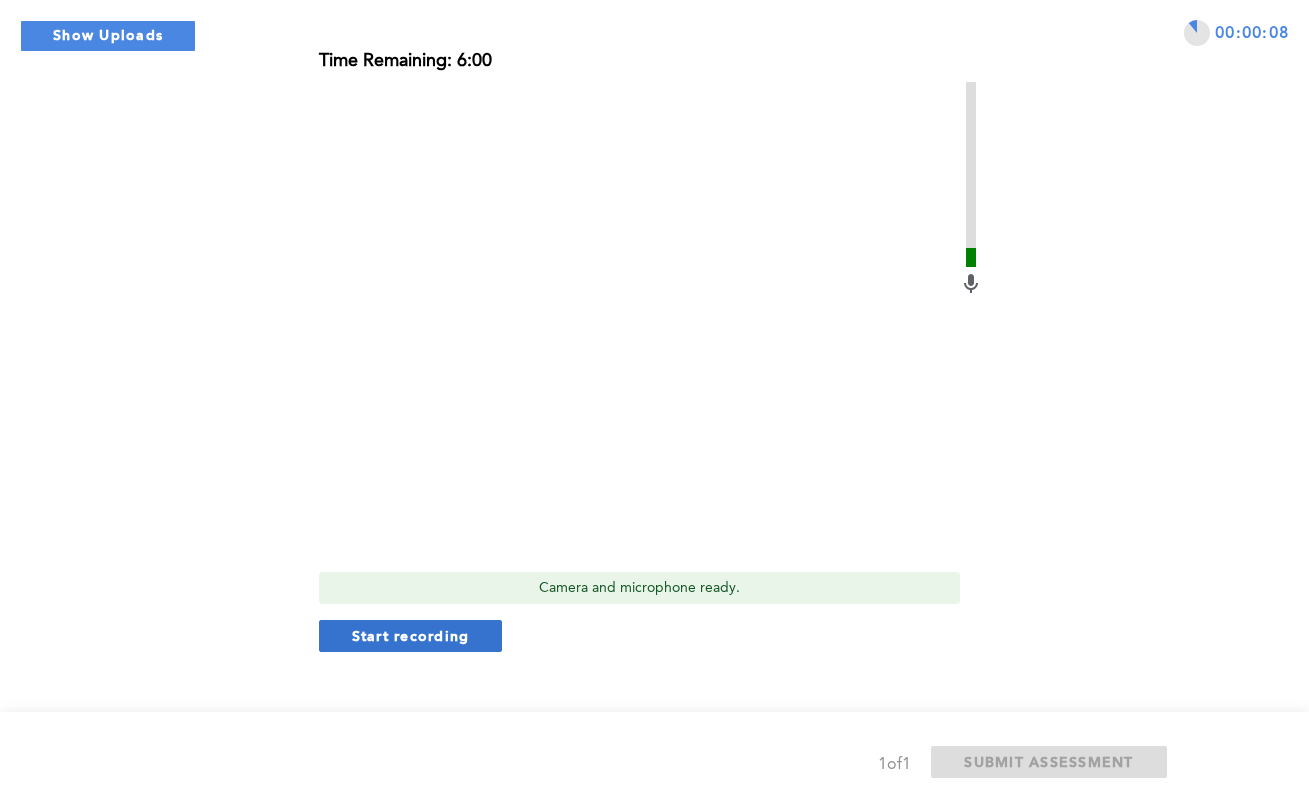 click on "Start recording" at bounding box center (411, 635) 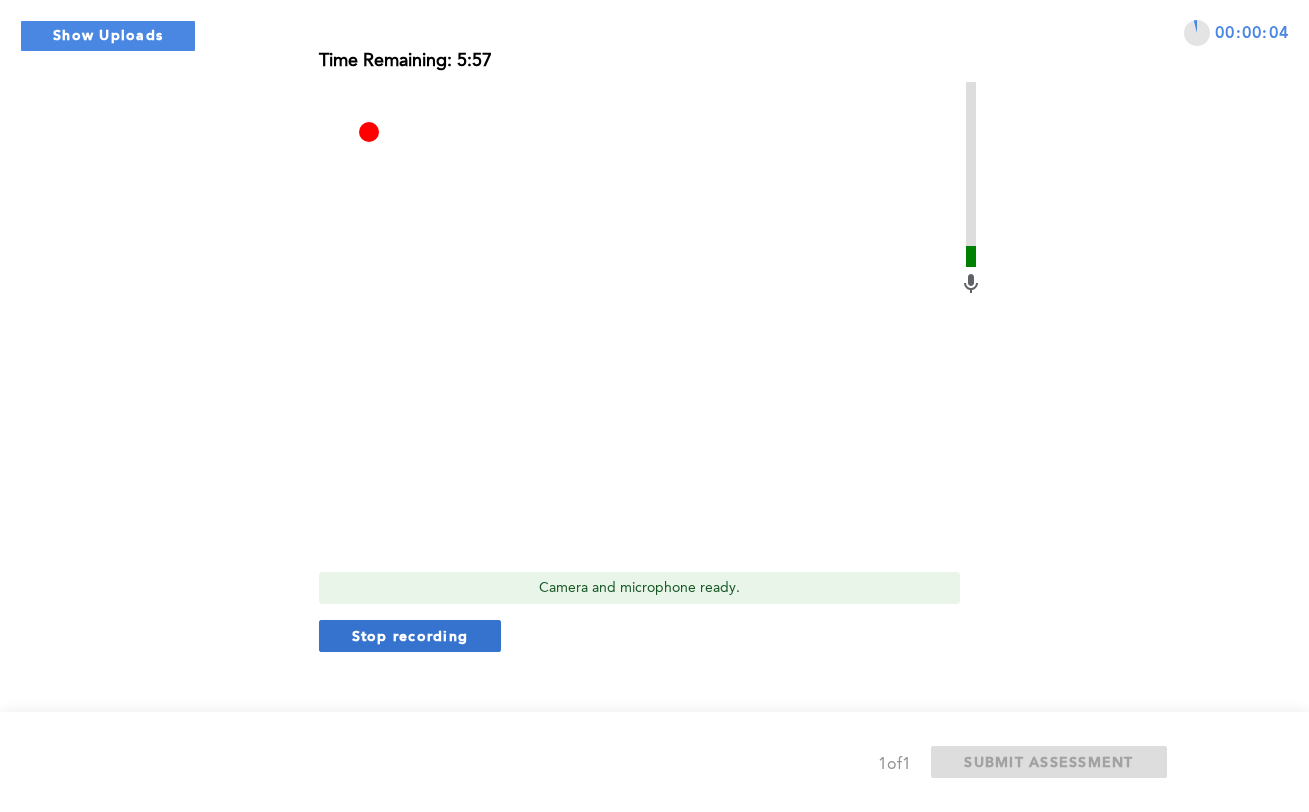 click on "Stop recording" at bounding box center (410, 635) 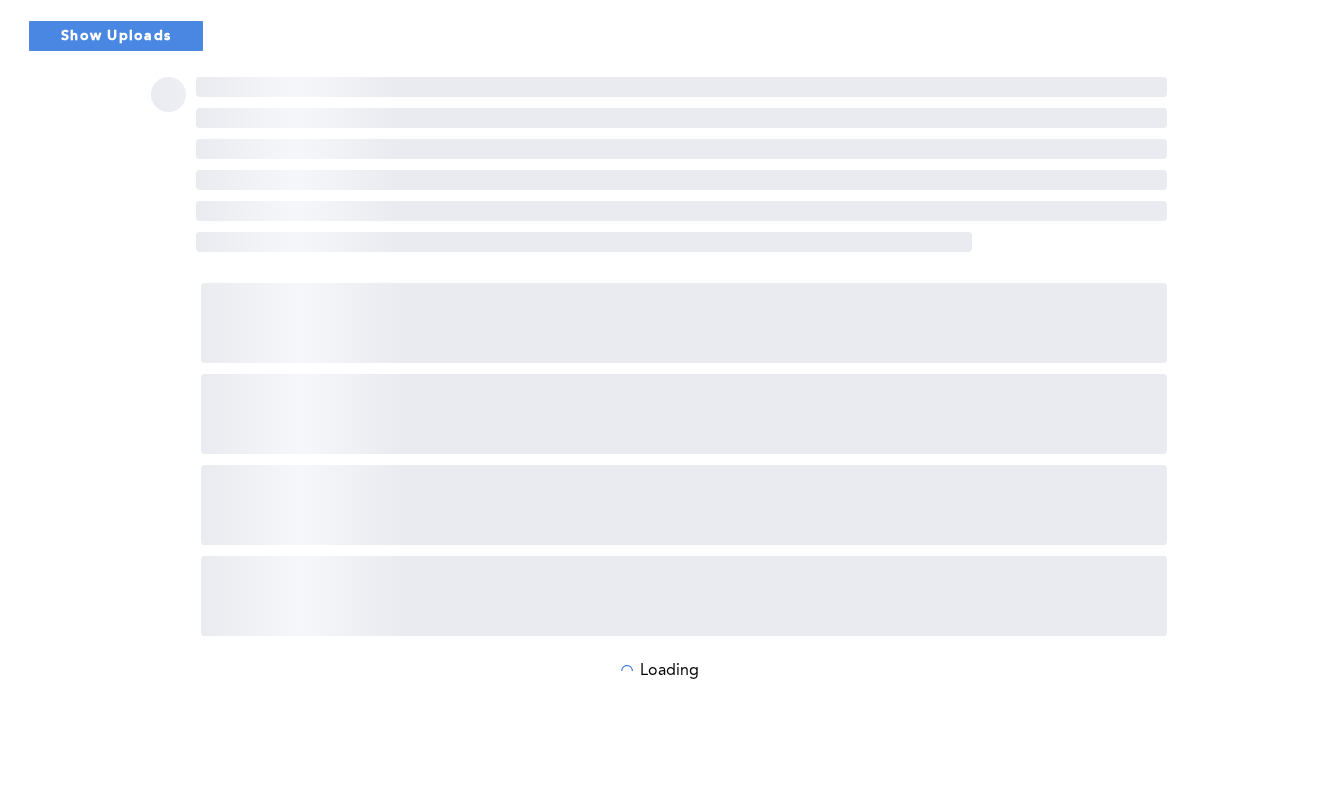 scroll, scrollTop: 0, scrollLeft: 0, axis: both 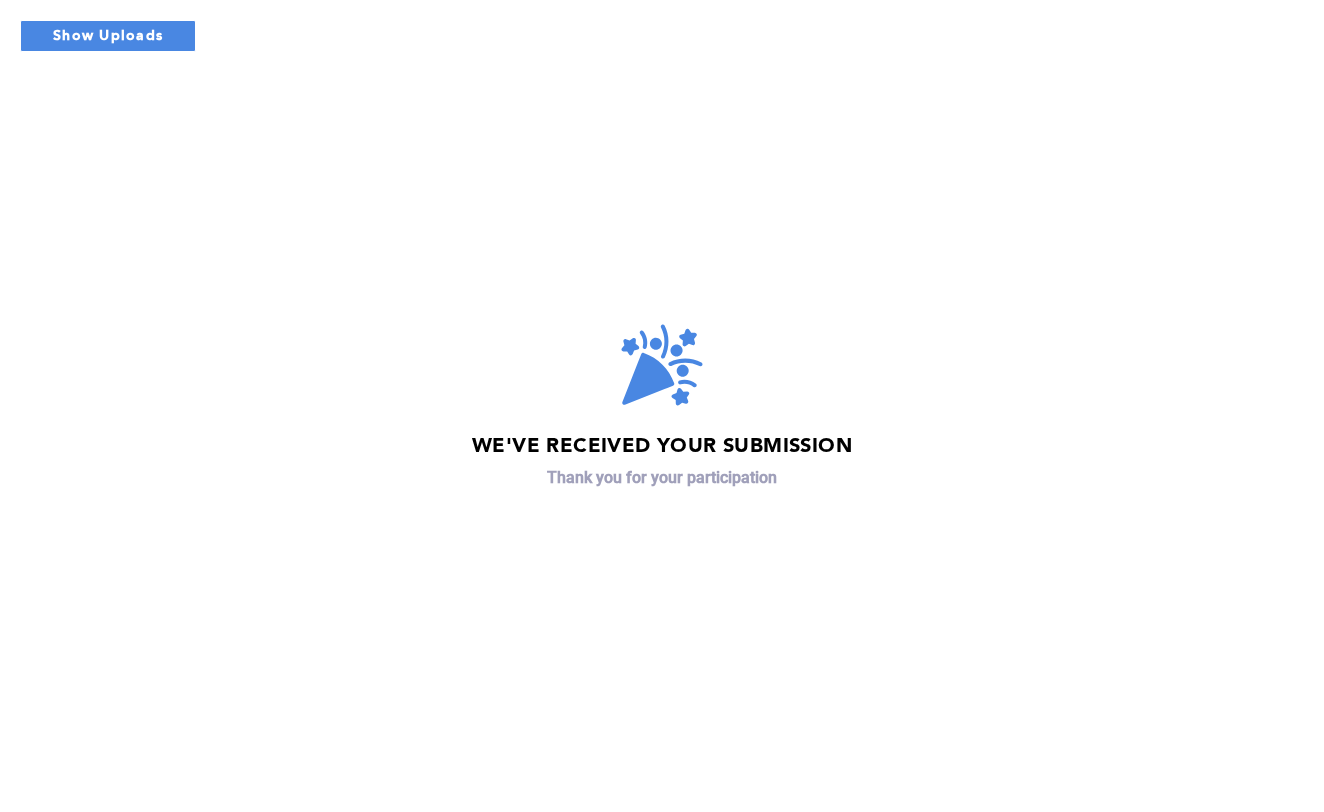 click on "We've received your submission Thank you for your participation" at bounding box center (662, 406) 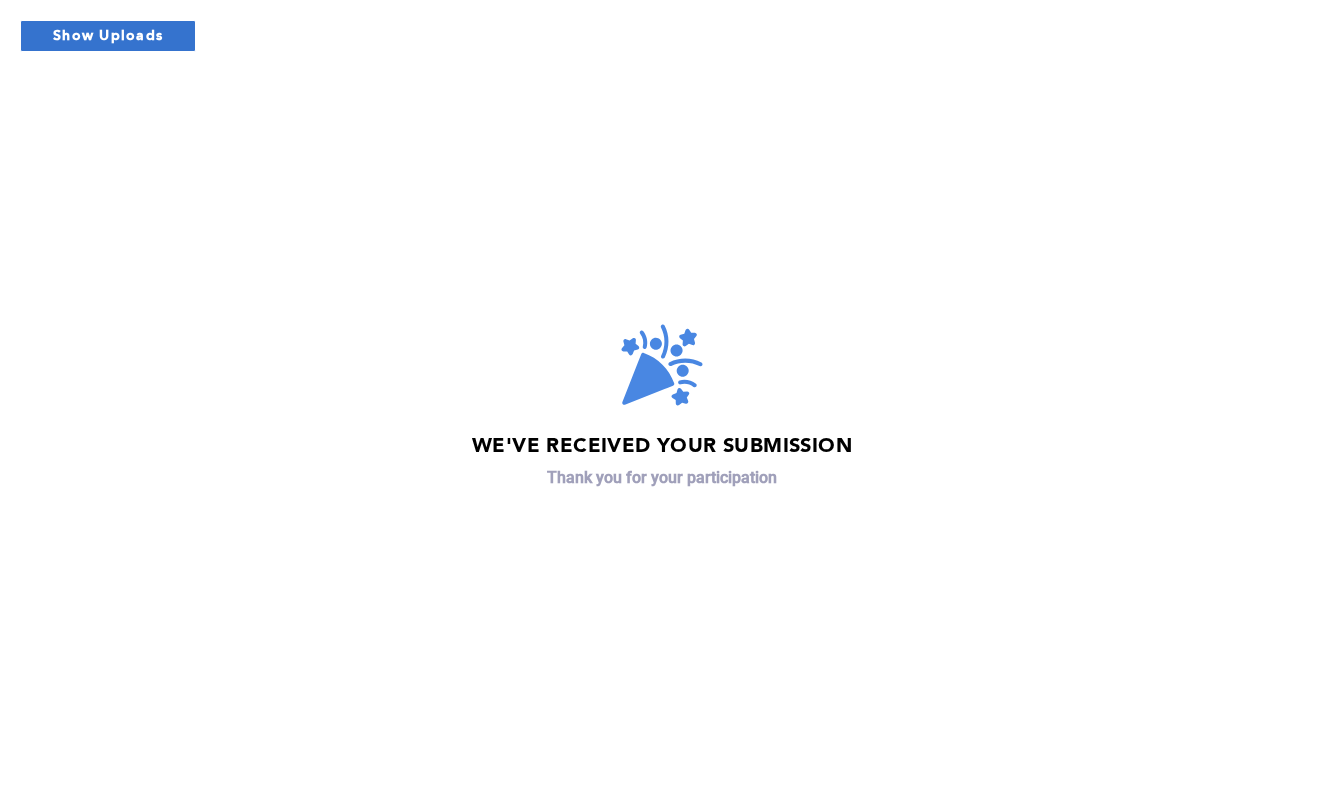 click on "Show Uploads" at bounding box center (108, 36) 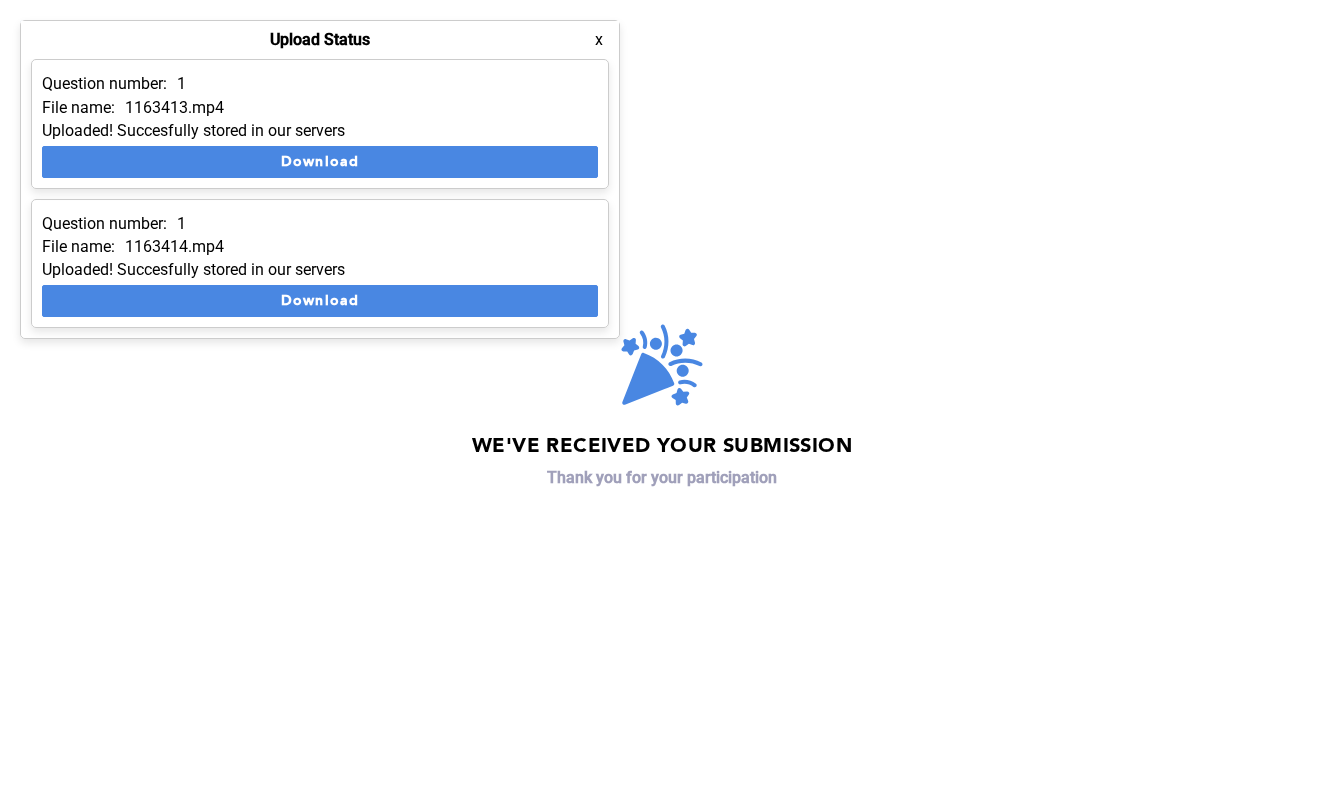click on "We've received your submission Thank you for your participation" at bounding box center (662, 406) 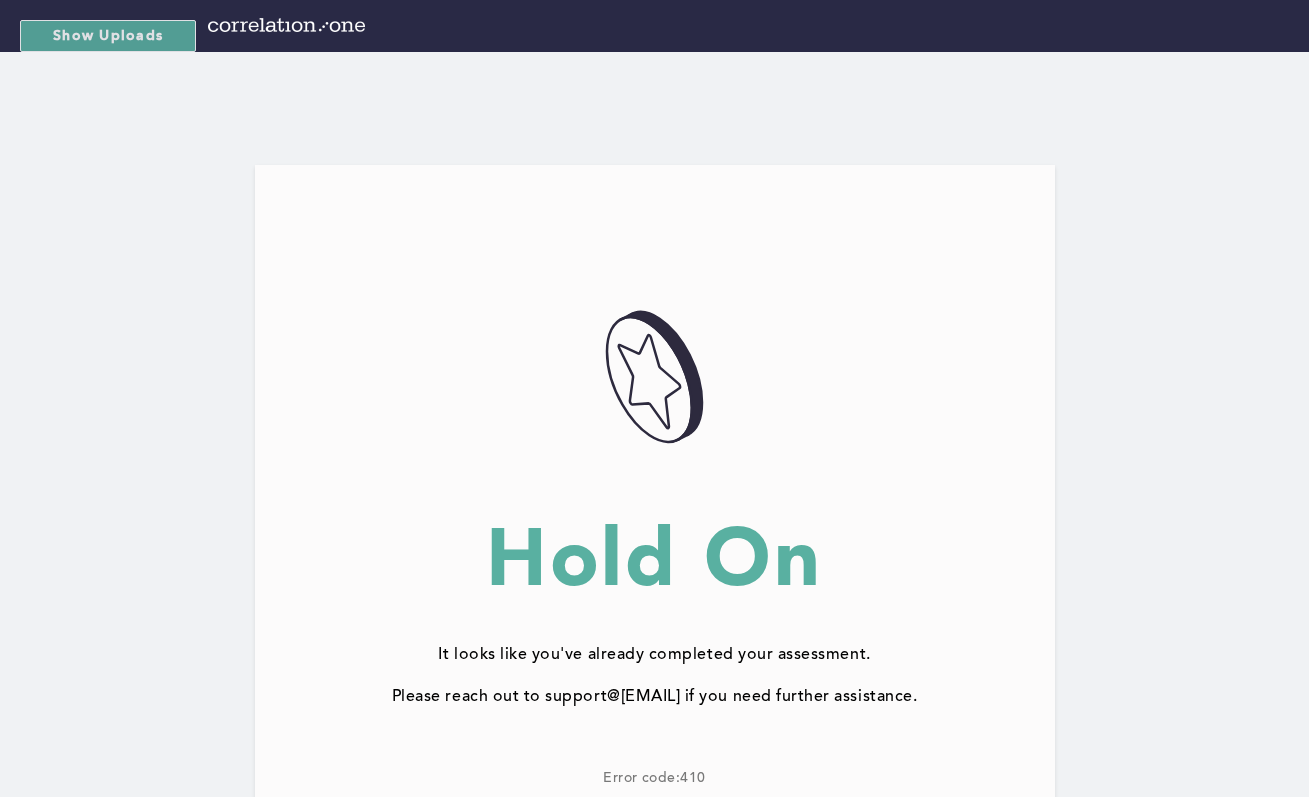 scroll, scrollTop: 0, scrollLeft: 0, axis: both 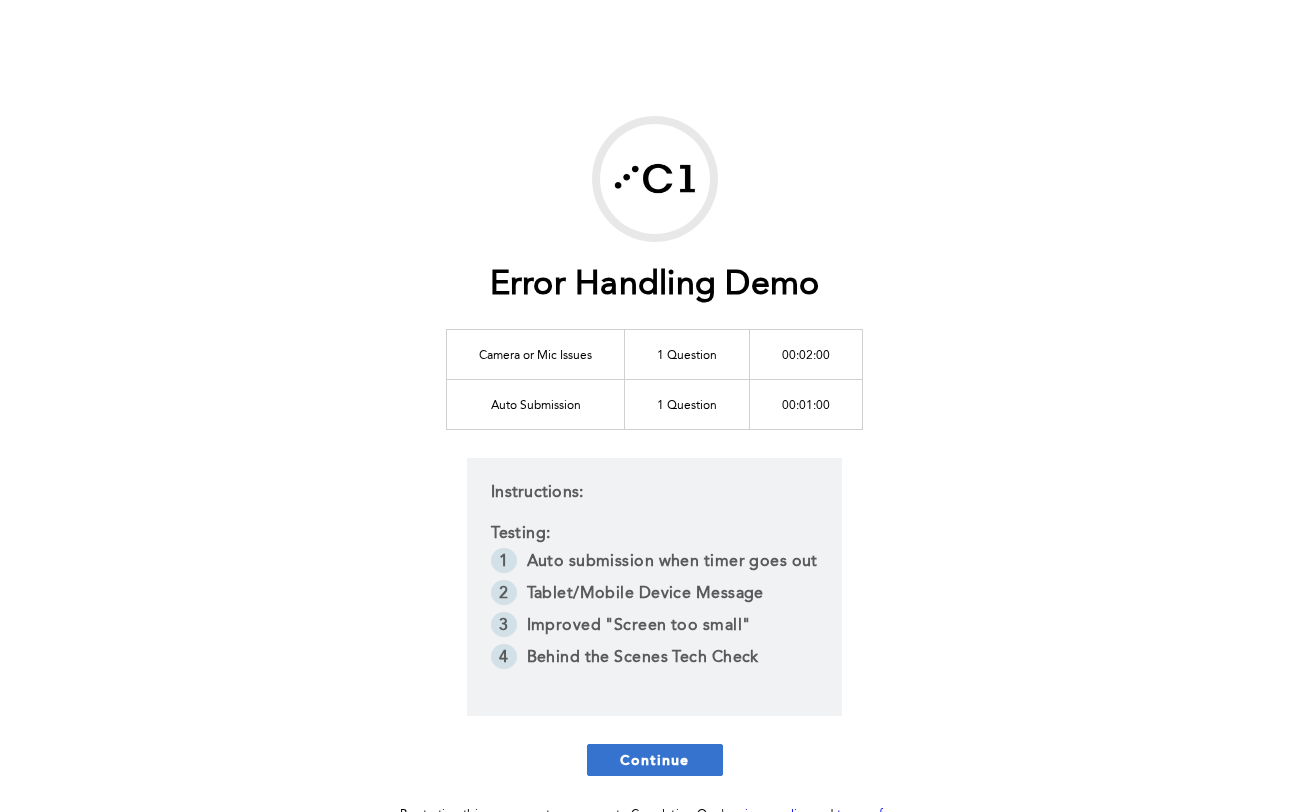 click on "Continue" at bounding box center [655, 759] 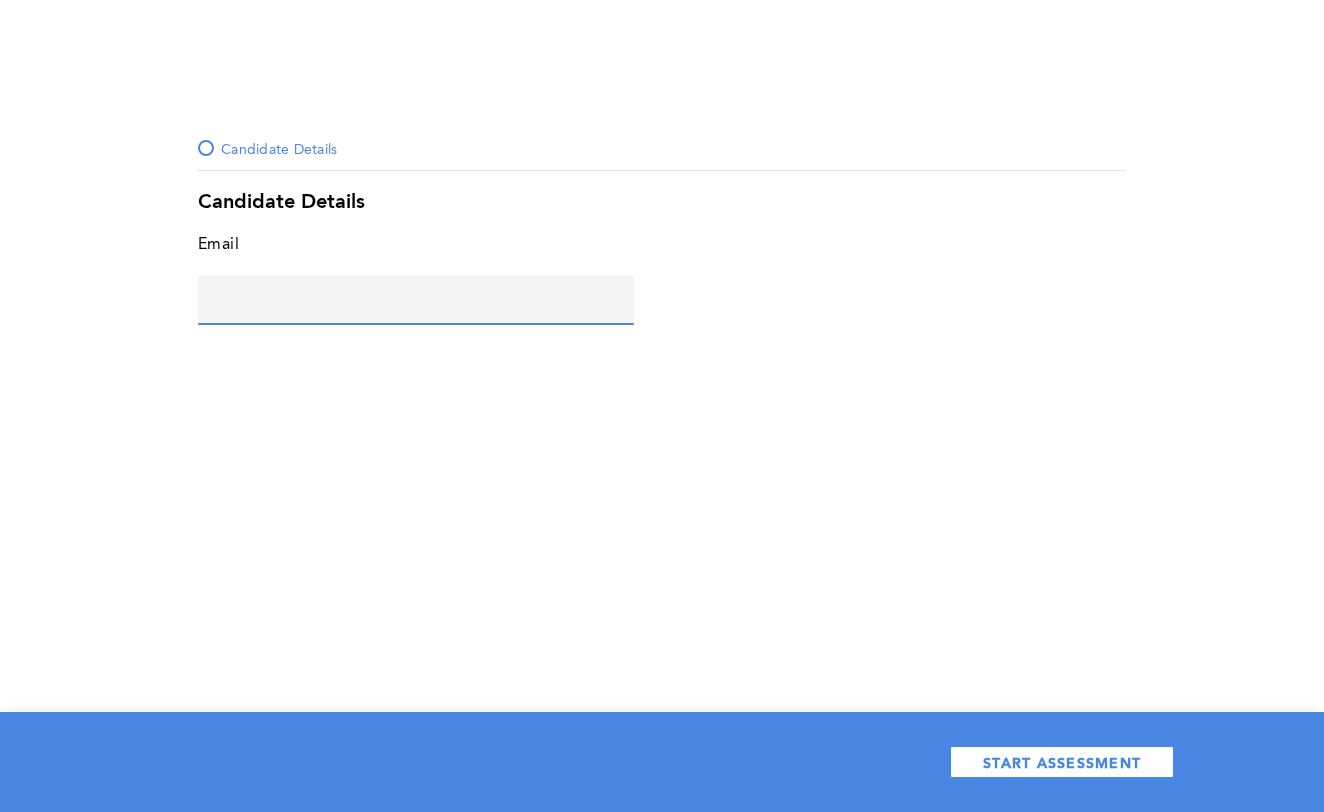 click 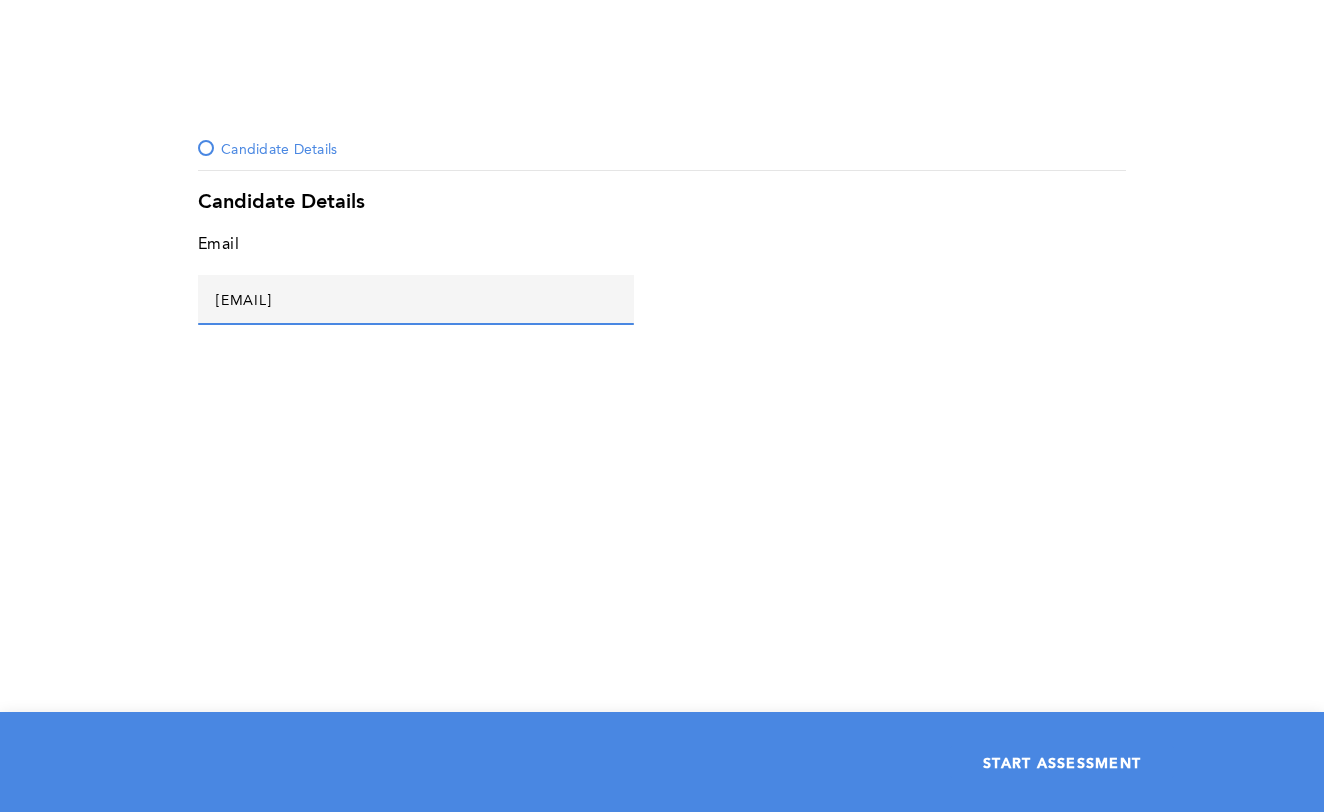 type on "gui@b.com" 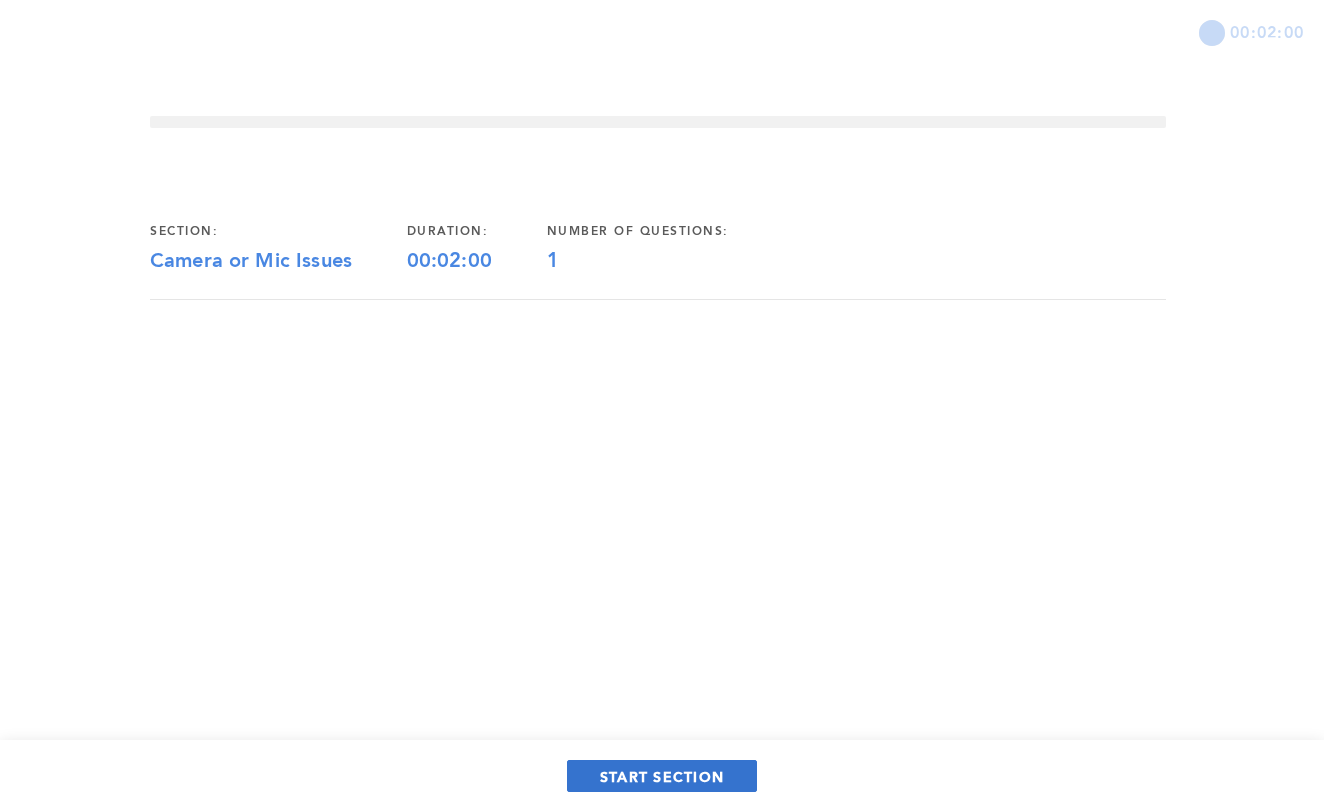 click on "START SECTION" at bounding box center (662, 776) 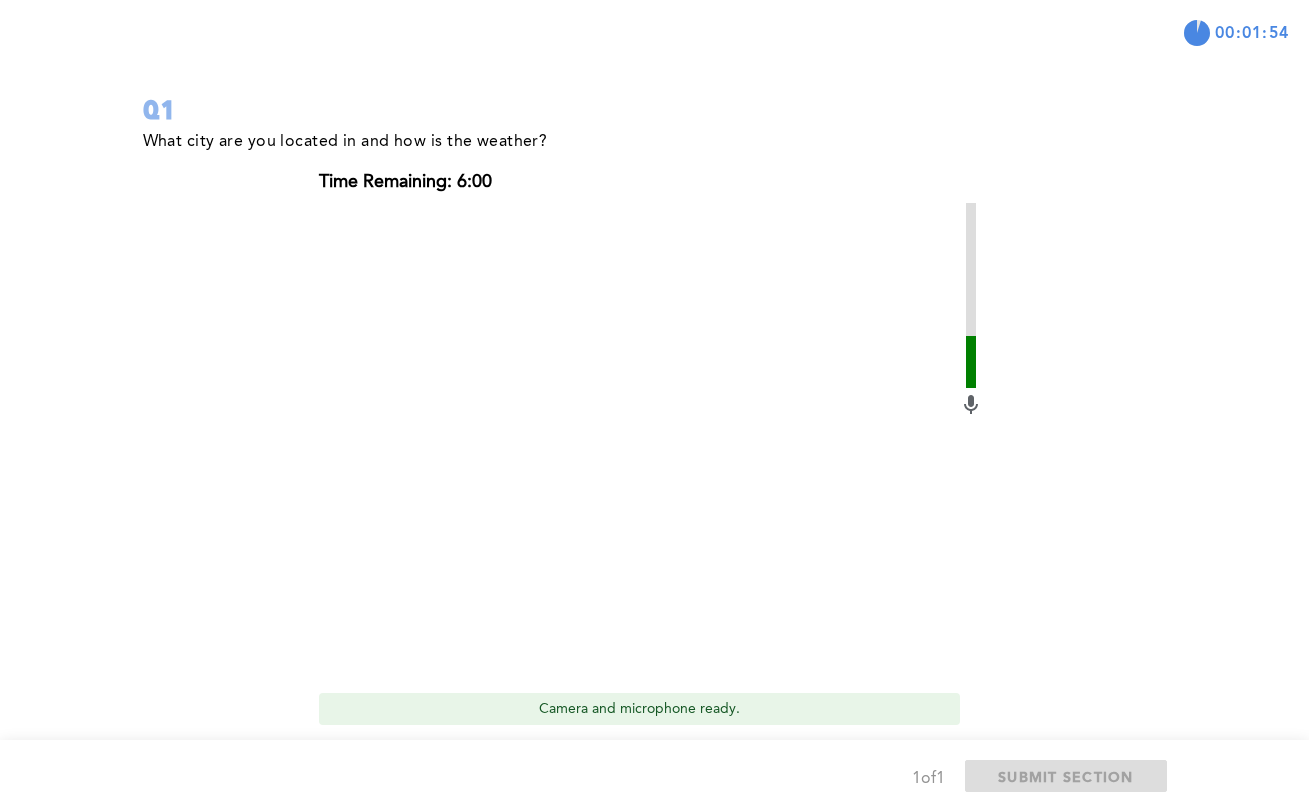 scroll, scrollTop: 214, scrollLeft: 0, axis: vertical 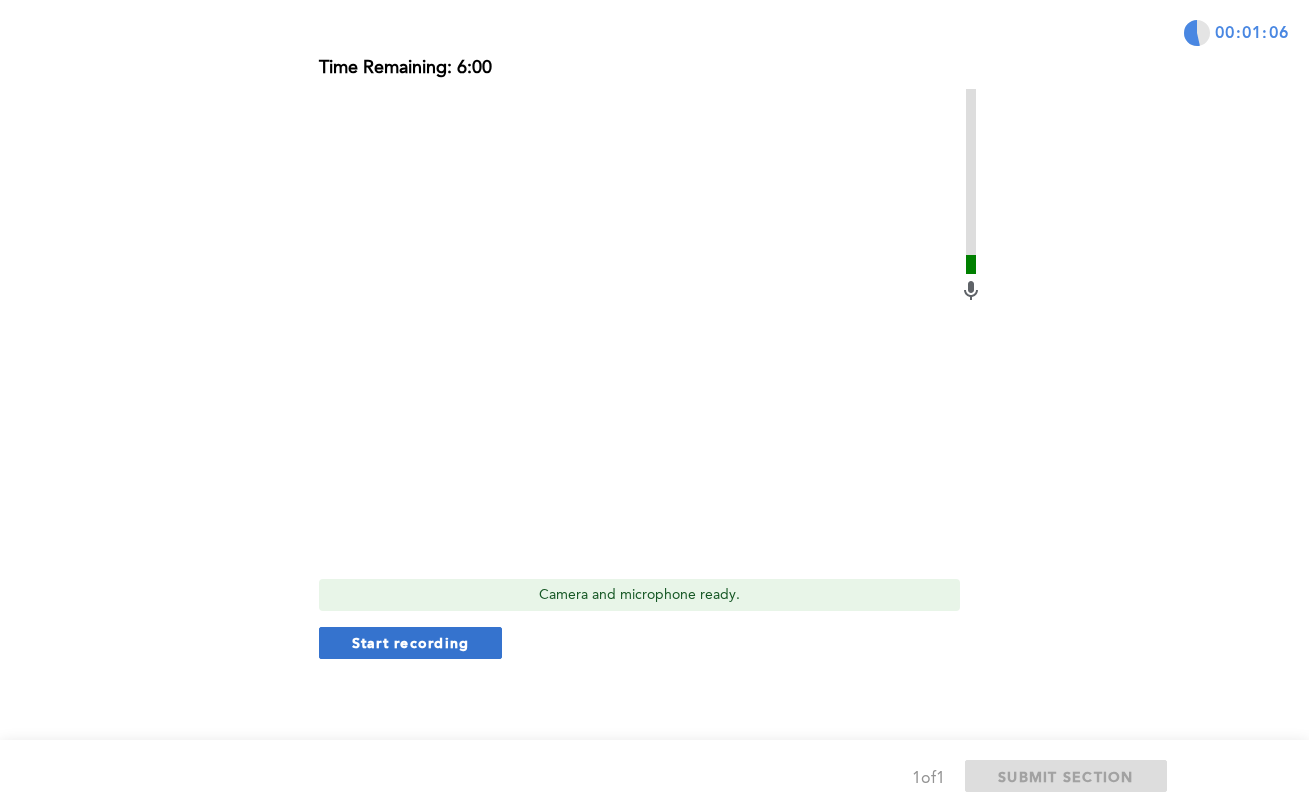 click on "Start recording" at bounding box center (411, 642) 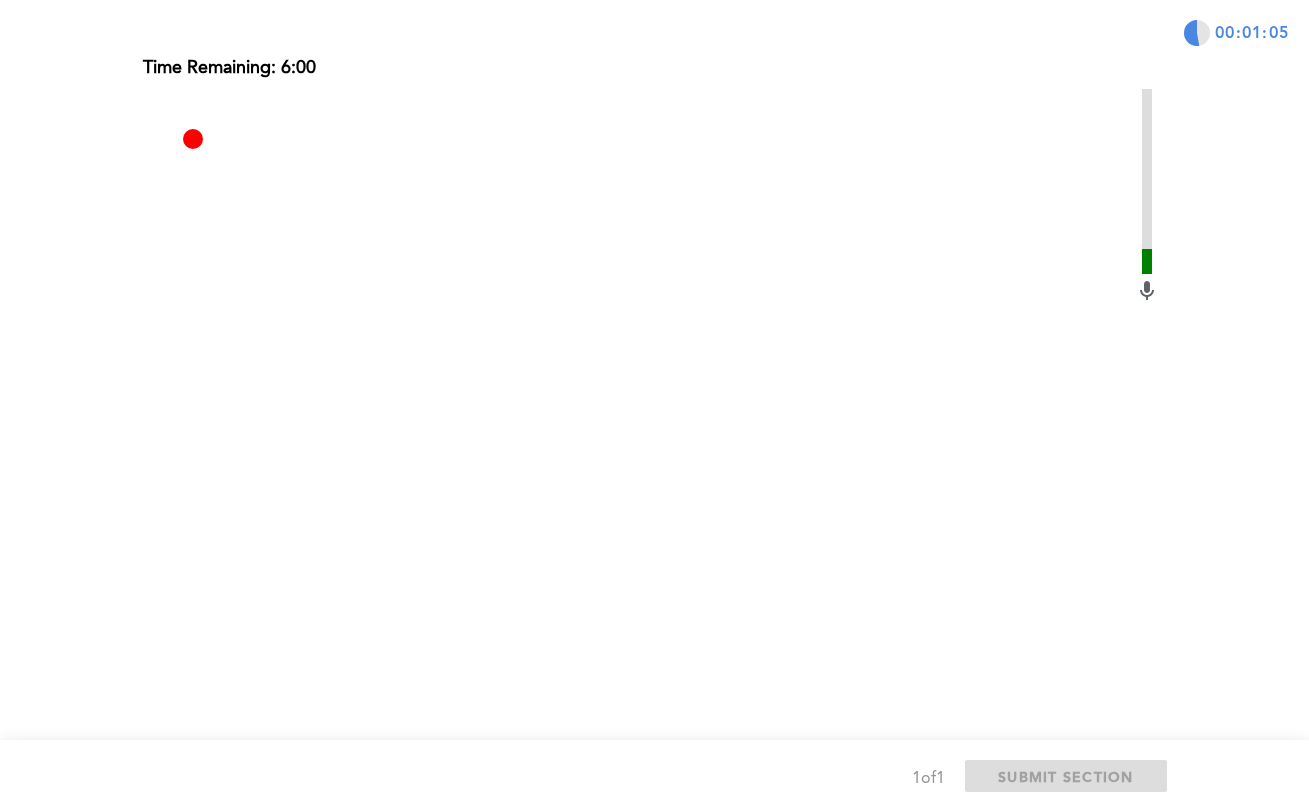 click on "00:01:05 Q1 What city are you located in and how is the weather? Time Remaining: 6:00 Camera and microphone ready. Stop recording error placeholder 1  of  1 SUBMIT SECTION" at bounding box center [654, 601] 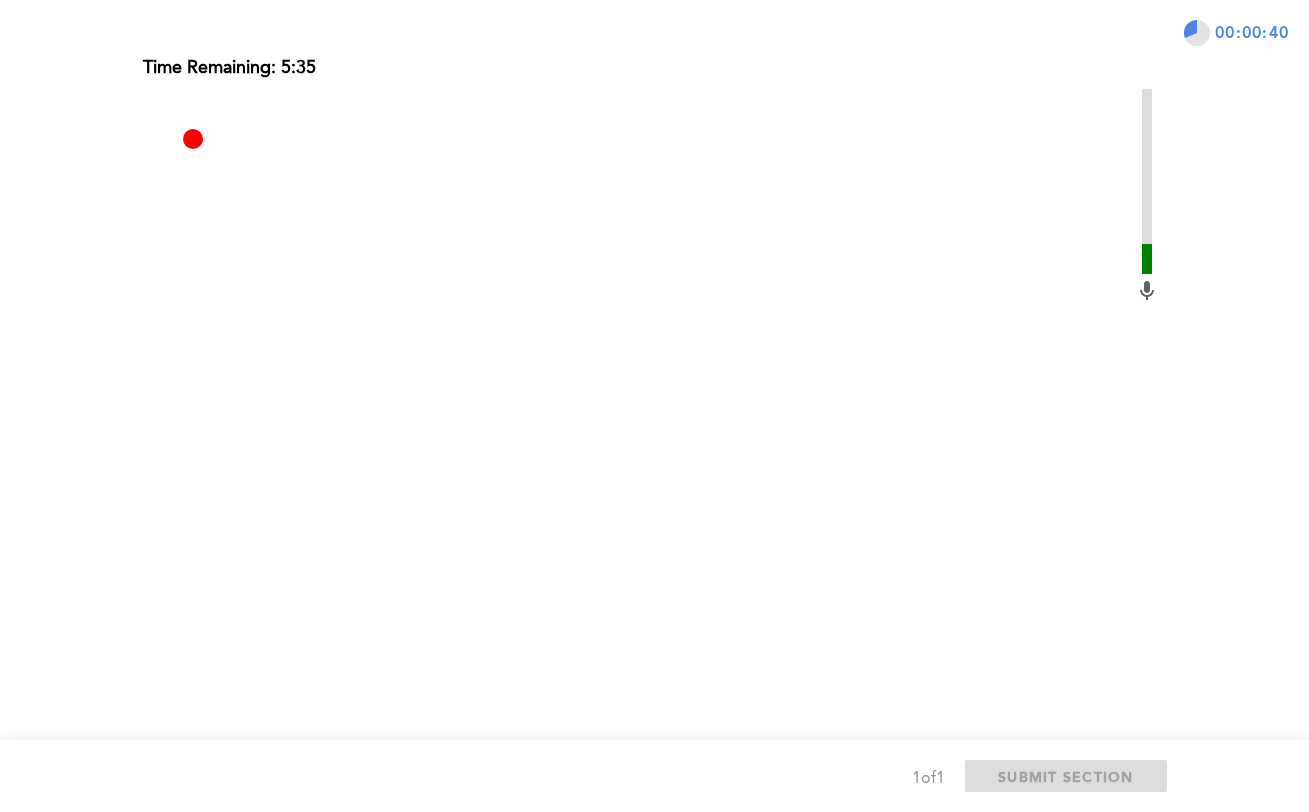 click on "Stop recording" at bounding box center (234, 1239) 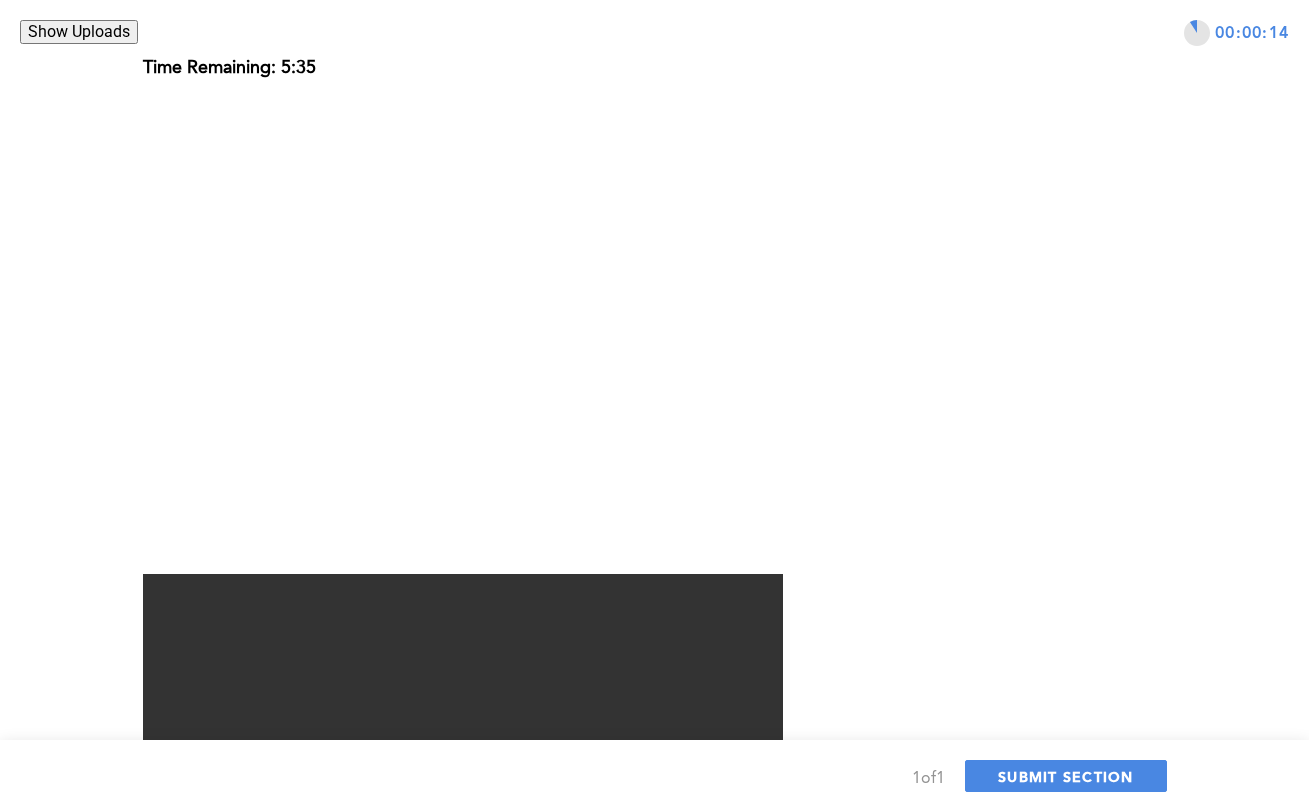 click on "Retake recording" at bounding box center [243, 1133] 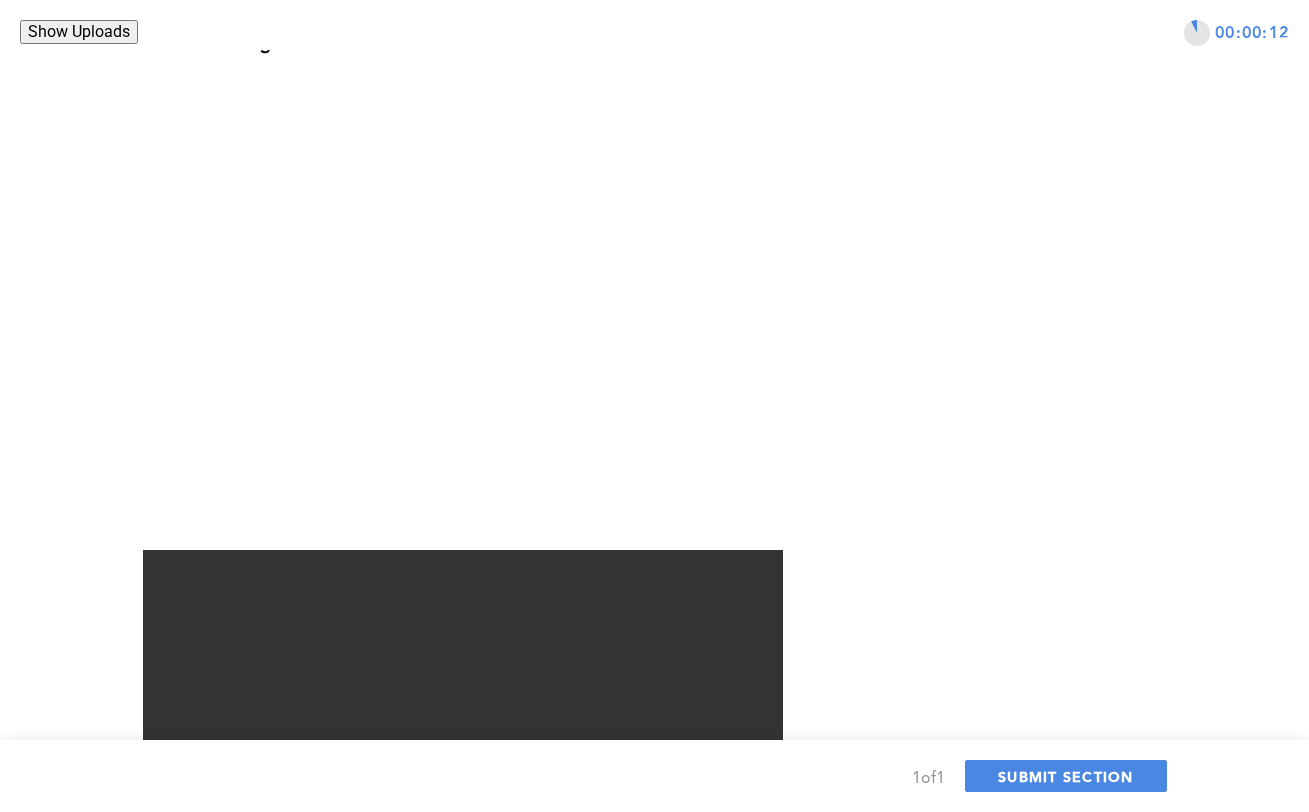 click on "Yes, retake video" at bounding box center [243, 1208] 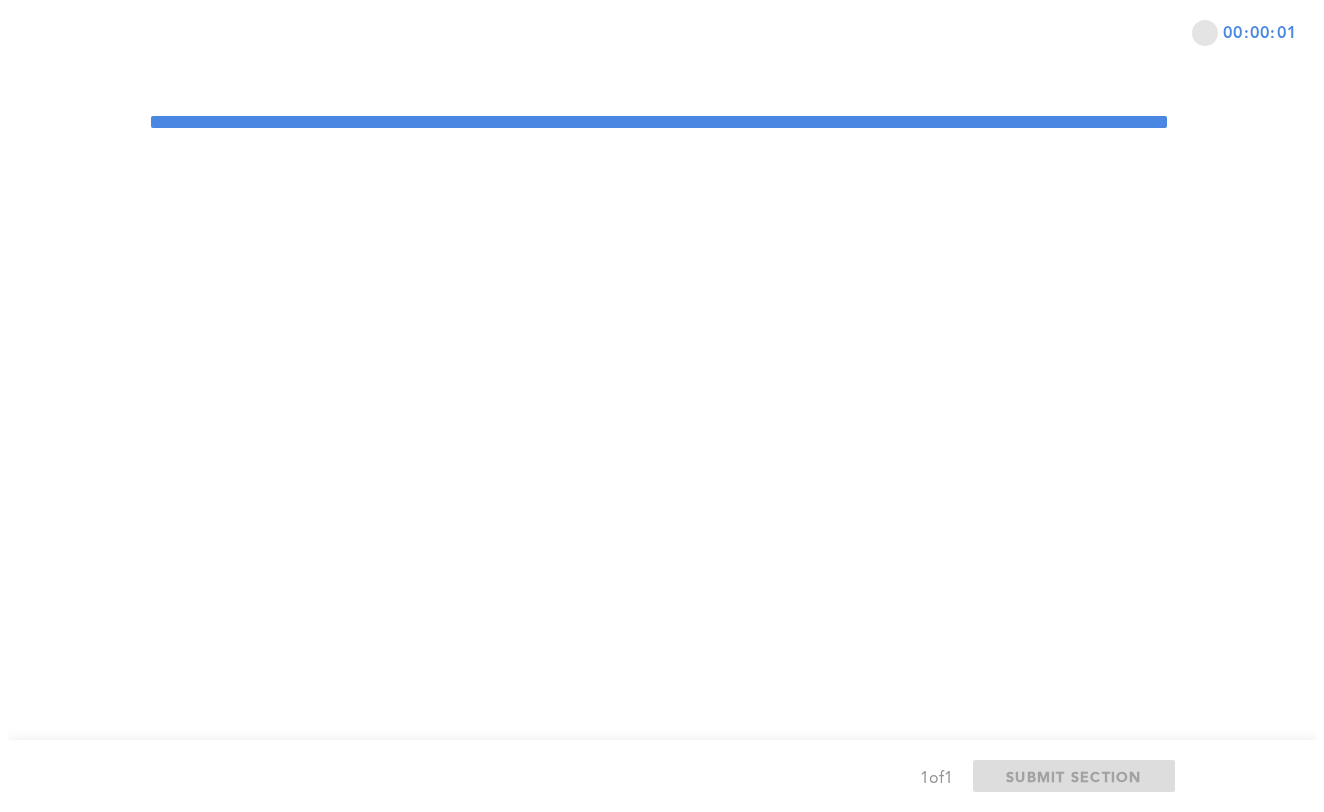 scroll, scrollTop: 0, scrollLeft: 0, axis: both 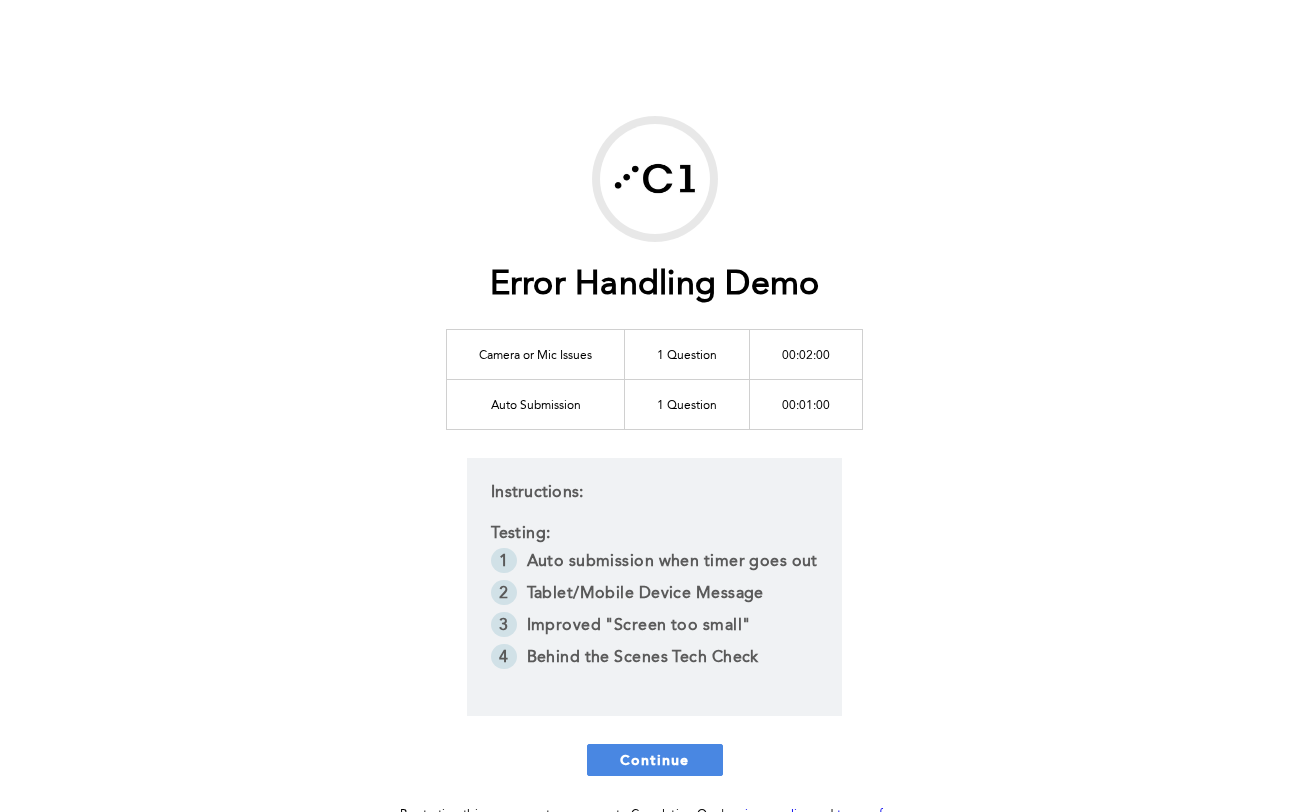click on "Error Handling Demo Camera or Mic Issues 1 Question 00:02:00 Auto Submission 1 Question 00:01:00 Instructions: Testing: Auto submission when timer goes out Tablet/Mobile Device Message Improved "Screen too small" Behind the Scenes Tech Check Continue By starting this assessment, you agree to Correlation One's privacy policy and terms of use." at bounding box center (655, 471) 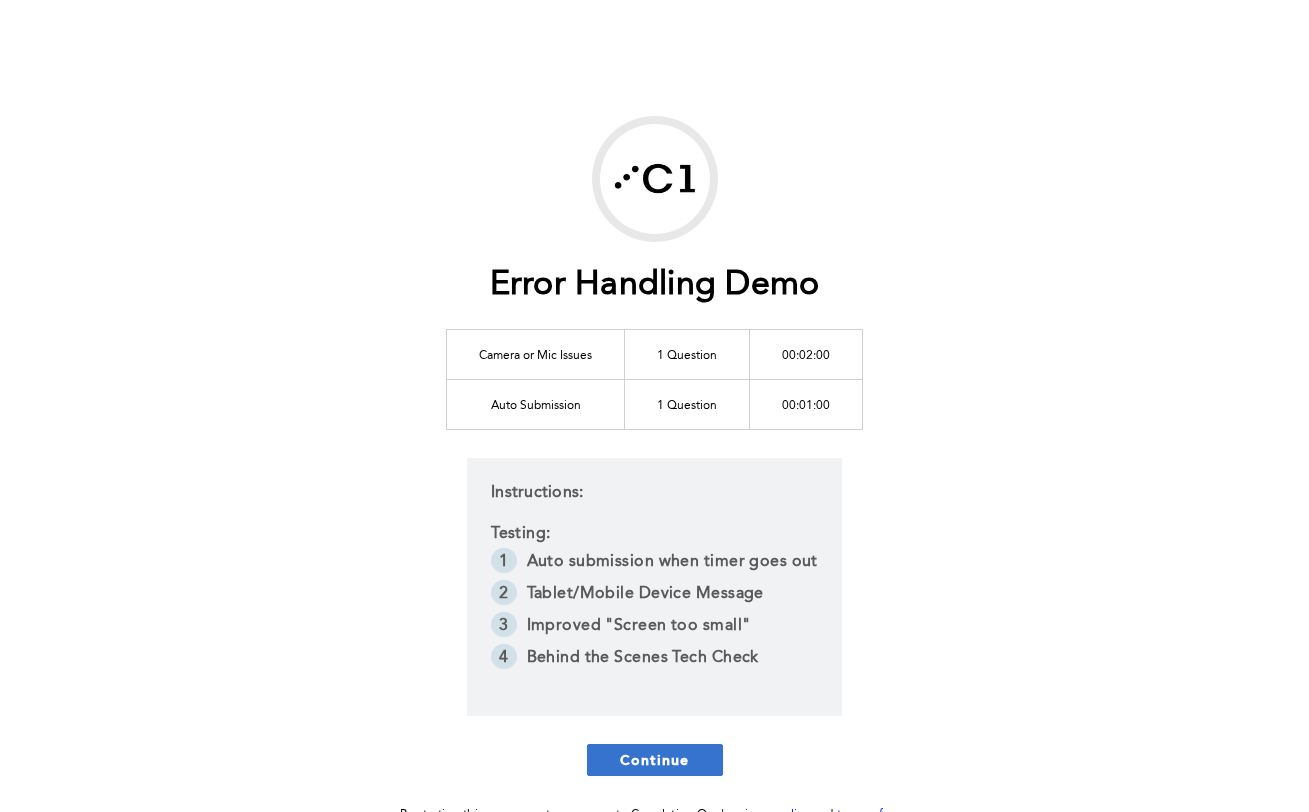 click on "Continue" at bounding box center (655, 759) 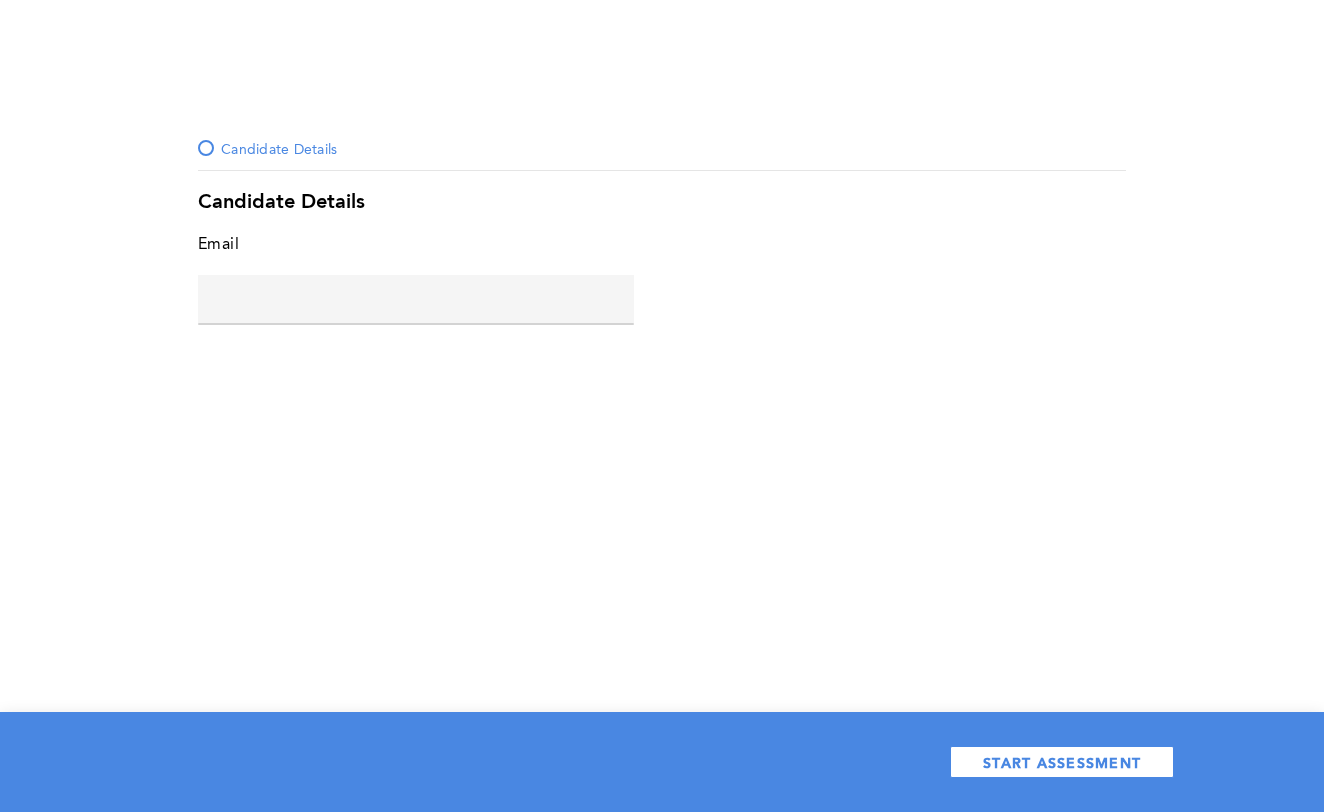 click 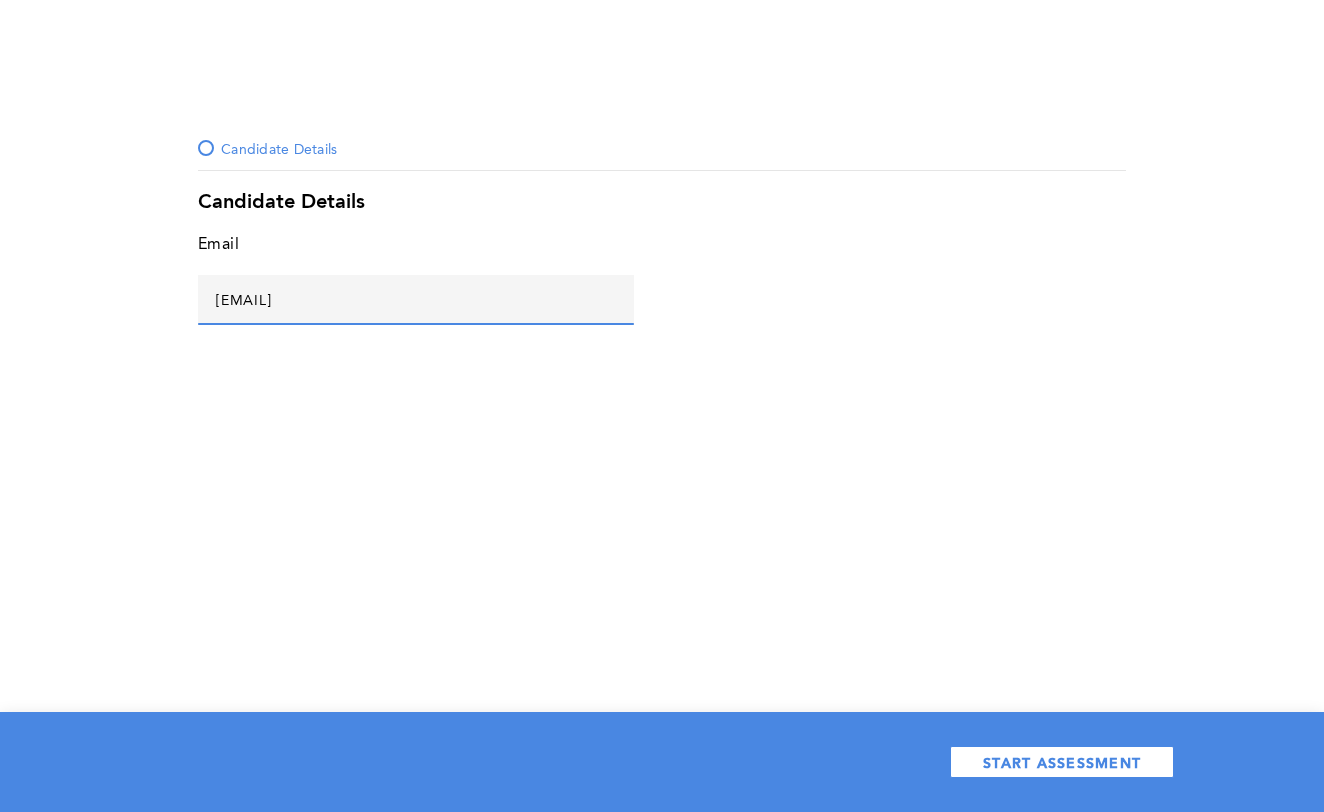 type on "[EMAIL]" 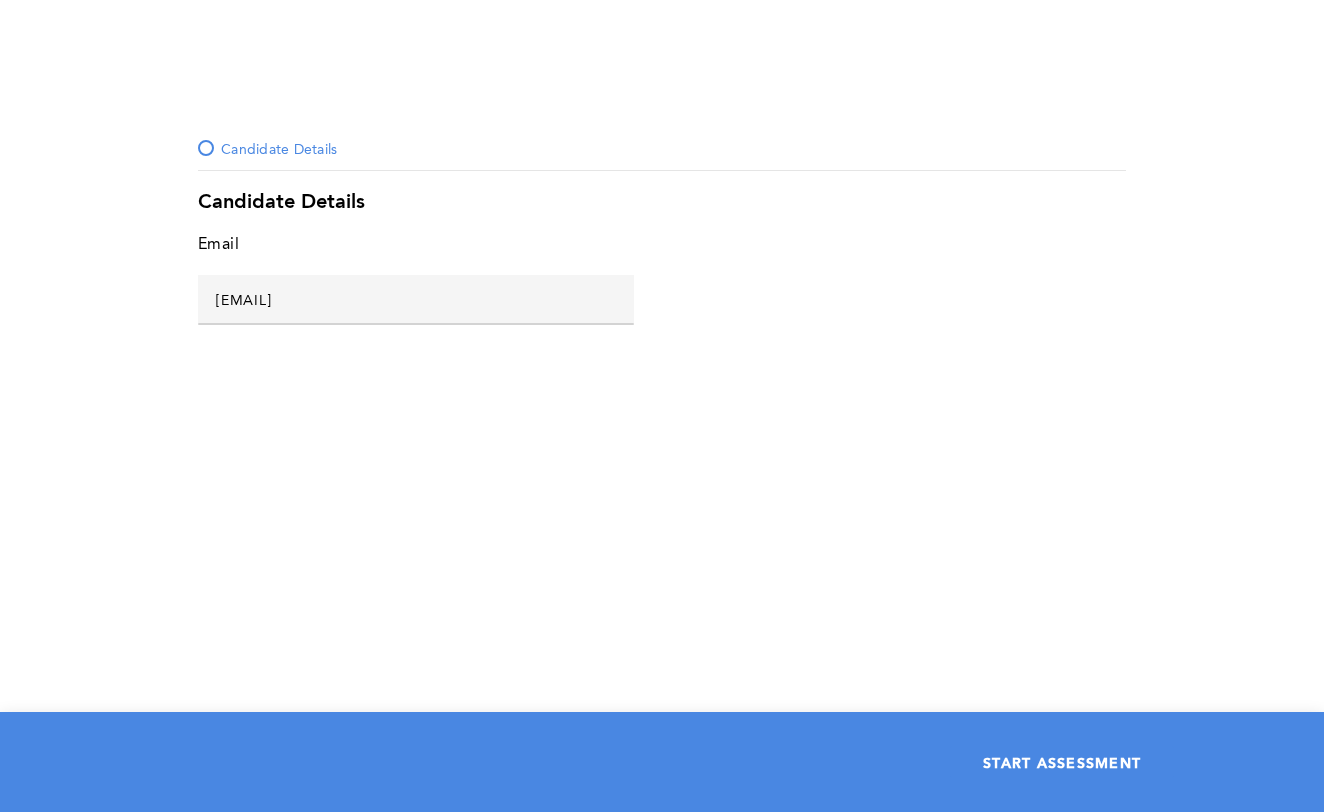 click on "START ASSESSMENT" at bounding box center [1062, 762] 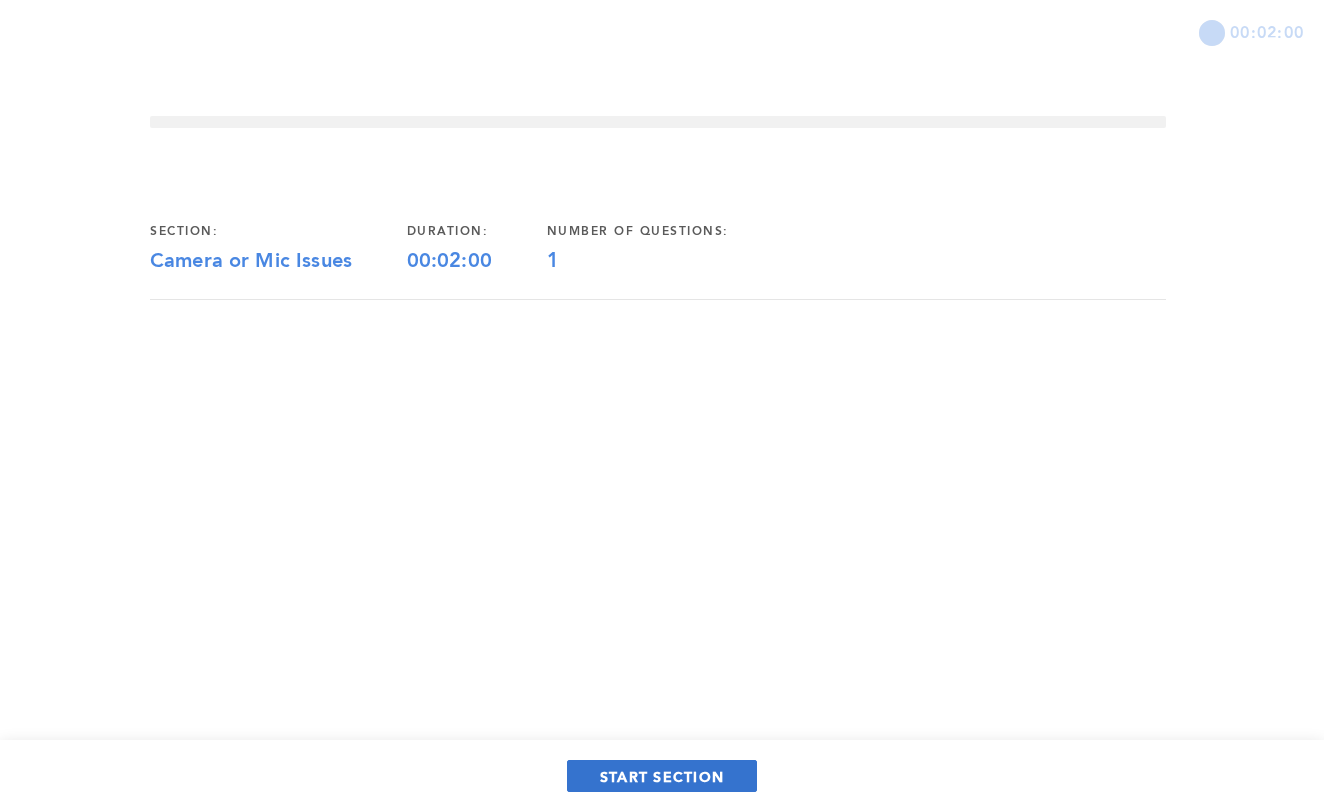 click on "START SECTION" at bounding box center [662, 776] 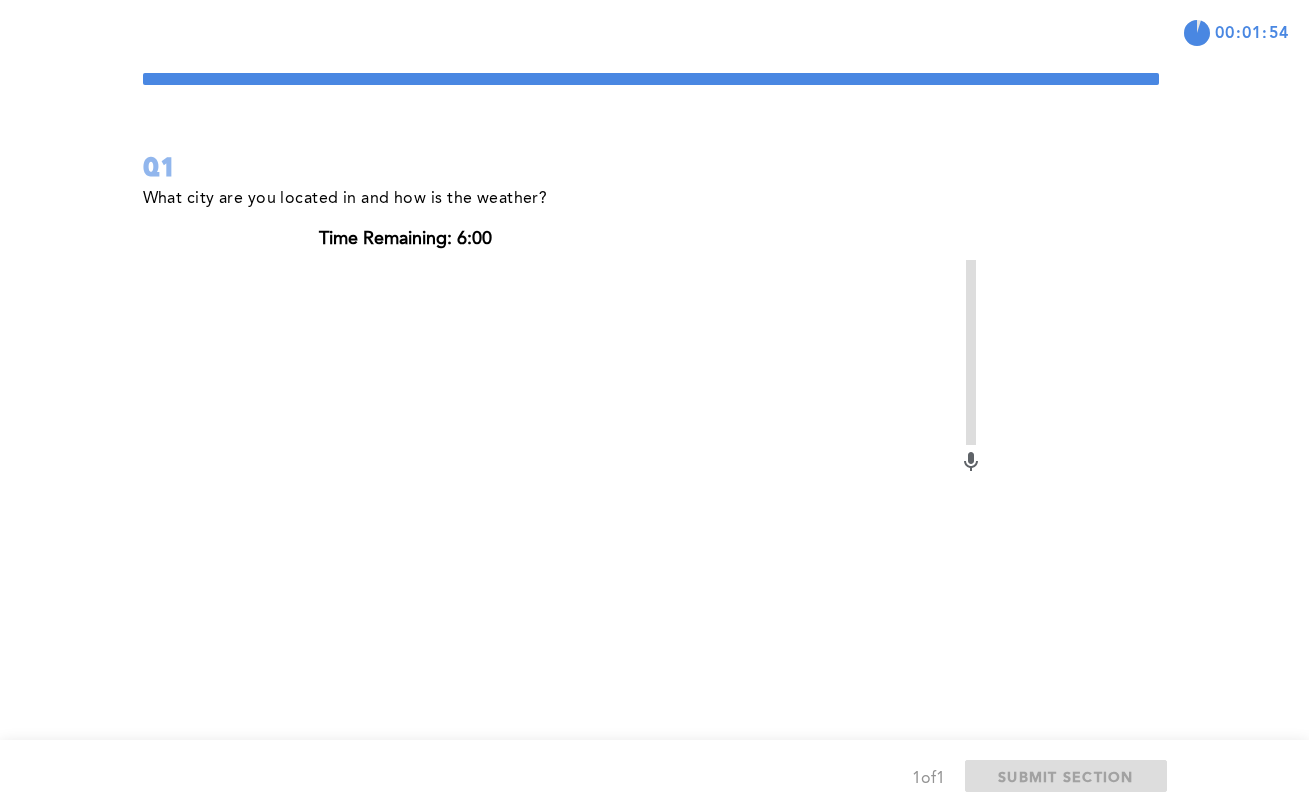 scroll, scrollTop: 53, scrollLeft: 0, axis: vertical 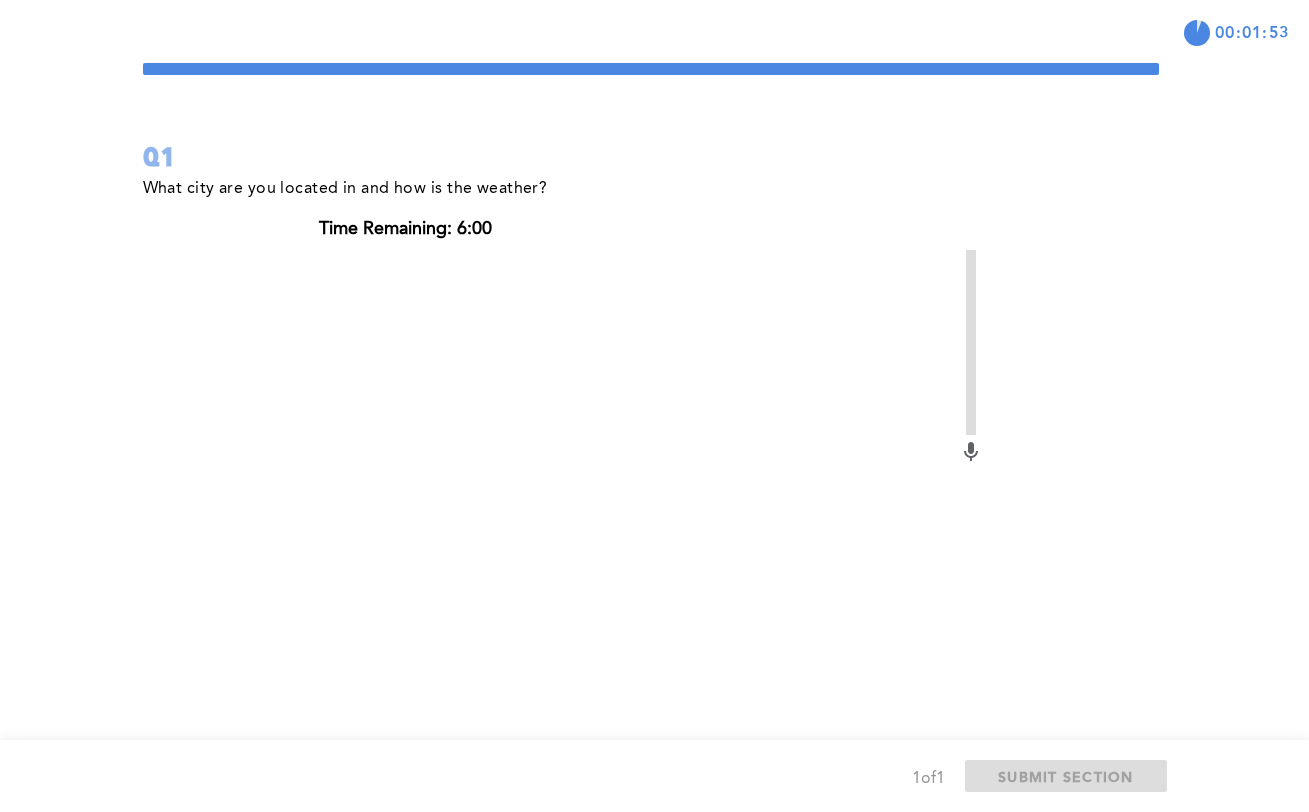 click on "What [CITY] are you located in and how is the weather? Time Remaining: 6:00 Unable to access camera or microphone: Invalid constraint Start recording error placeholder" at bounding box center [651, 512] 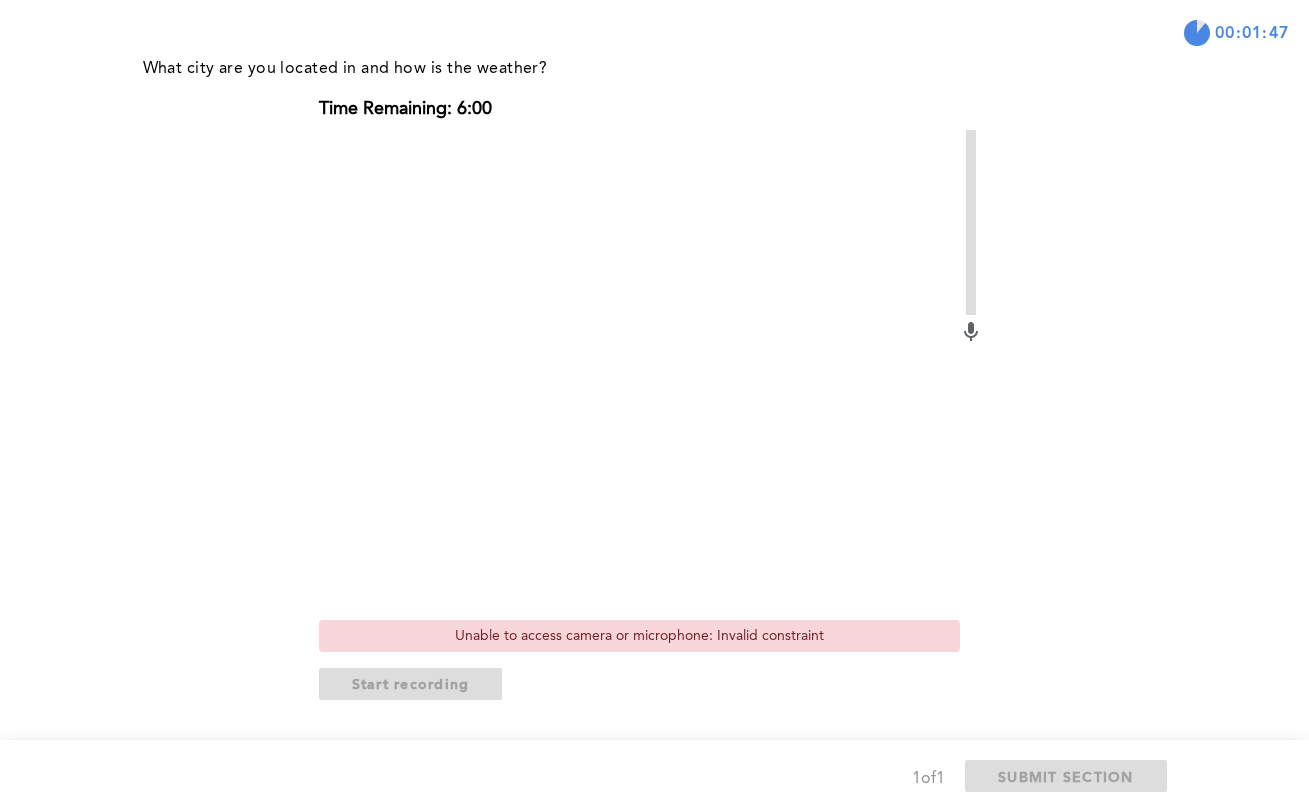 scroll, scrollTop: 196, scrollLeft: 0, axis: vertical 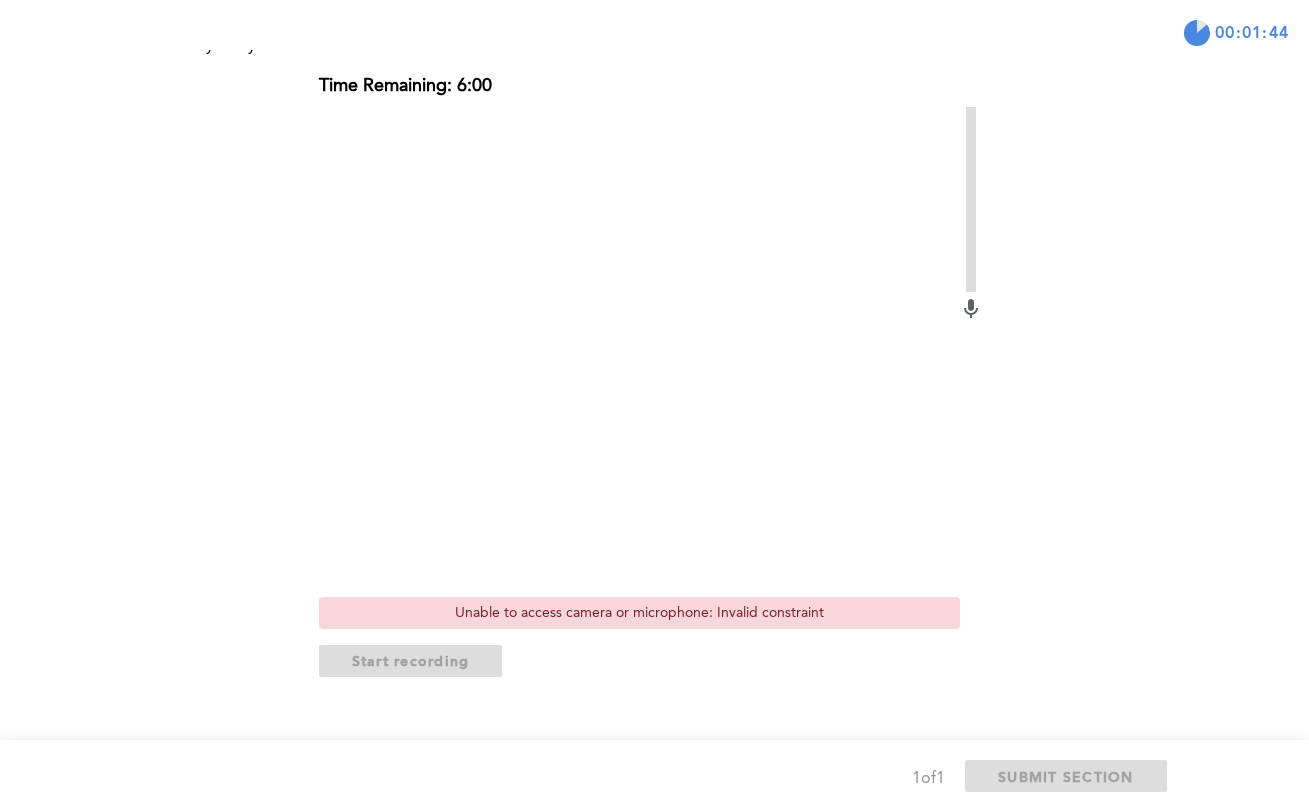 click on "Start recording" at bounding box center [651, 661] 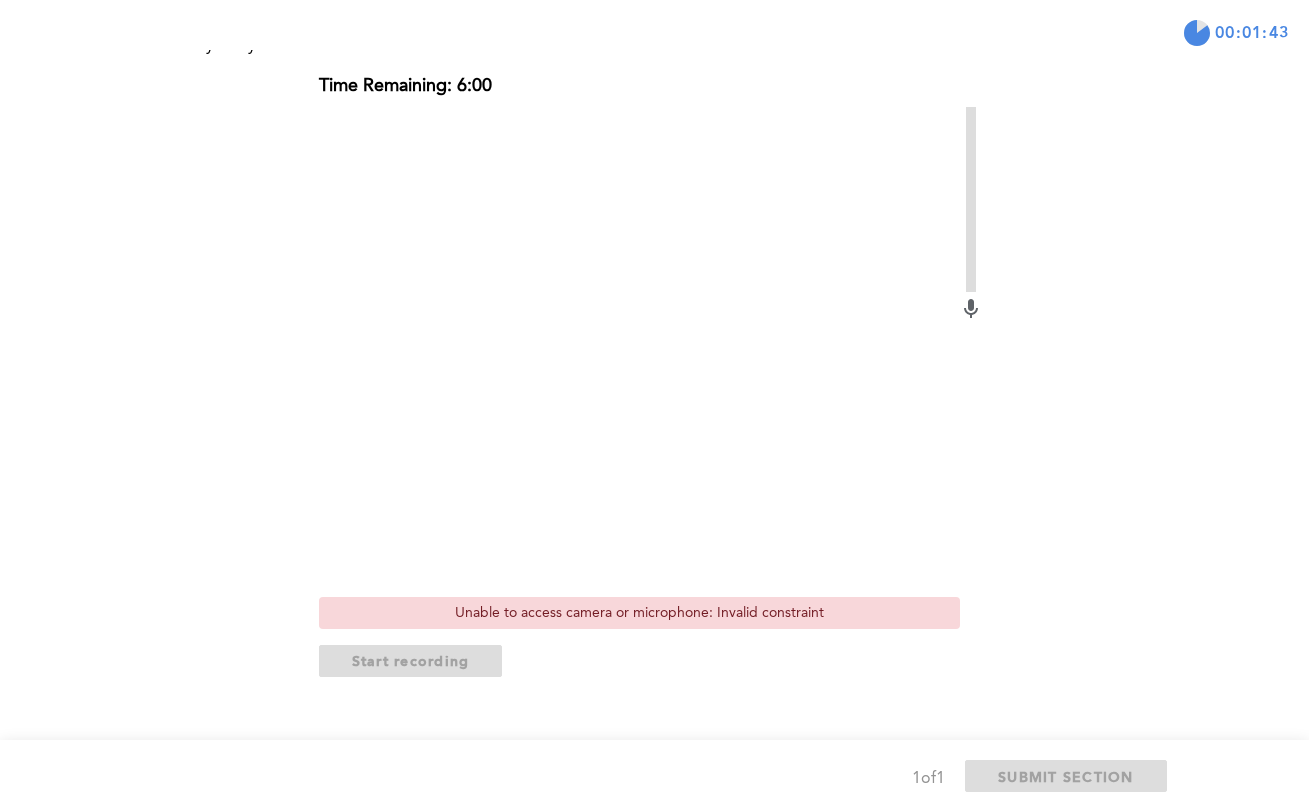 click on "Start recording" at bounding box center (651, 661) 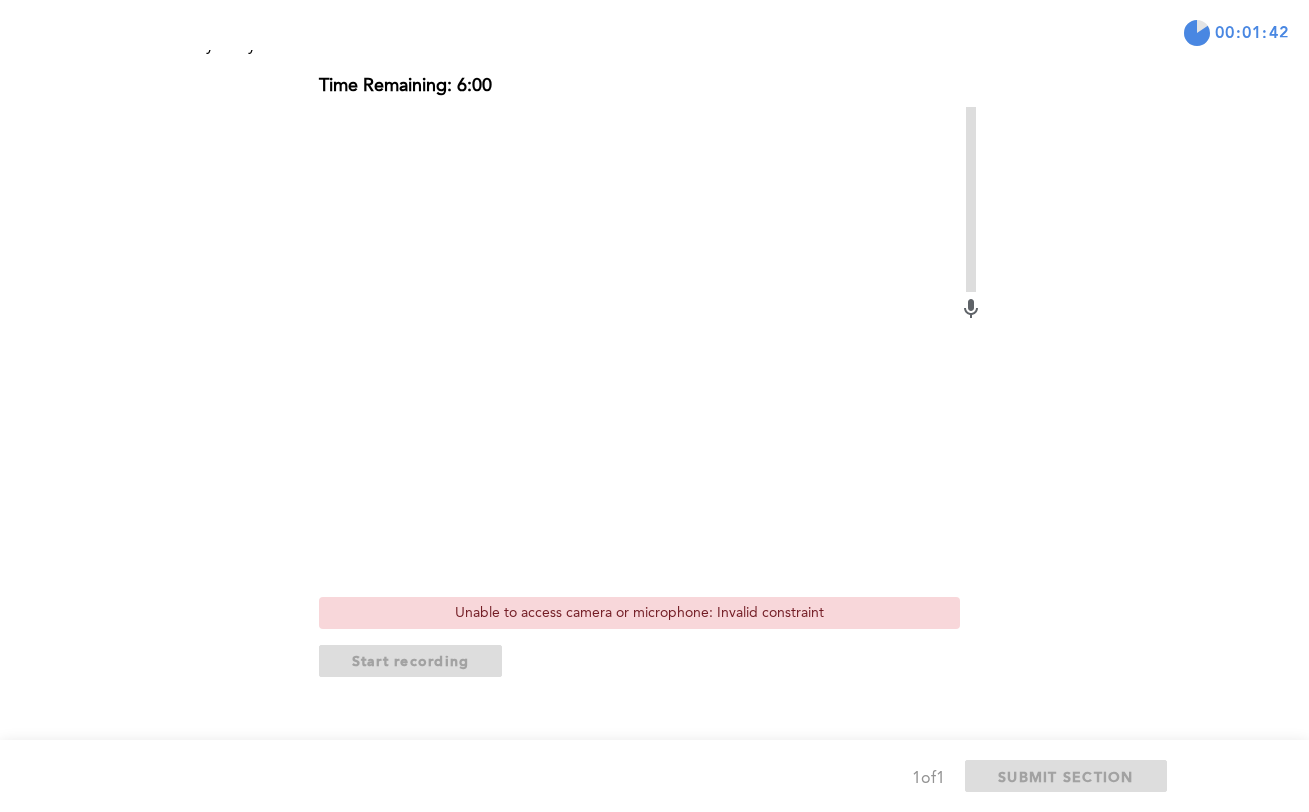 click on "Start recording" at bounding box center (651, 661) 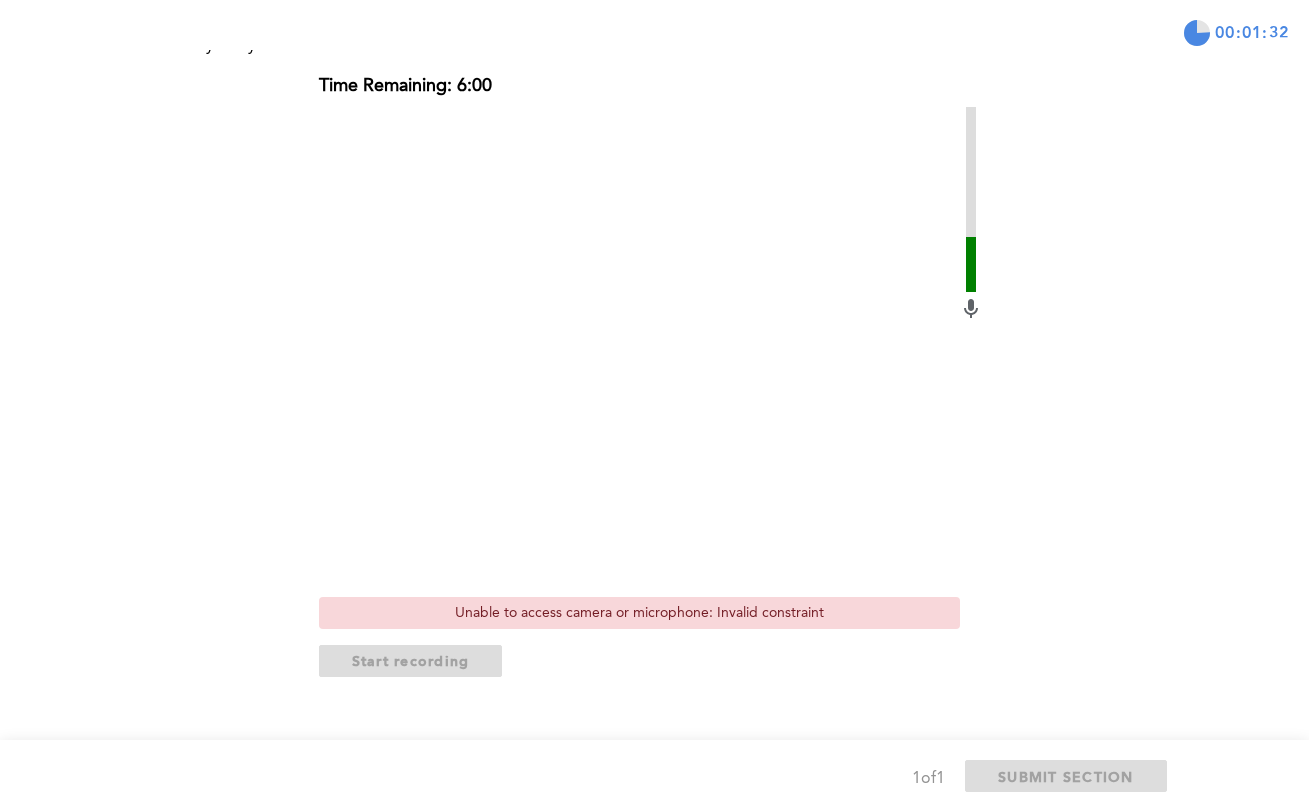 click on "What [CITY] are you located in and how is the weather? Time Remaining: 6:00 Unable to access camera or microphone: Invalid constraint Start recording error placeholder" at bounding box center (651, 369) 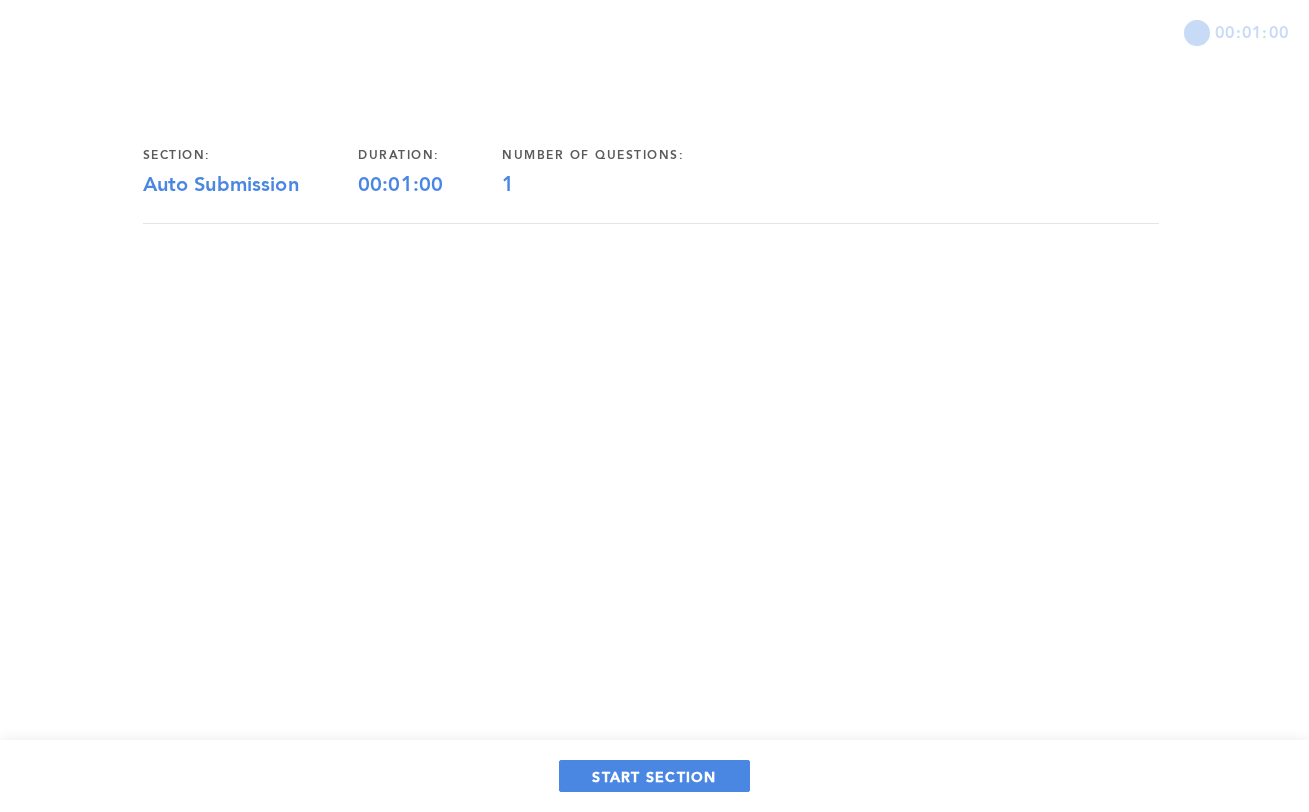 scroll, scrollTop: 0, scrollLeft: 0, axis: both 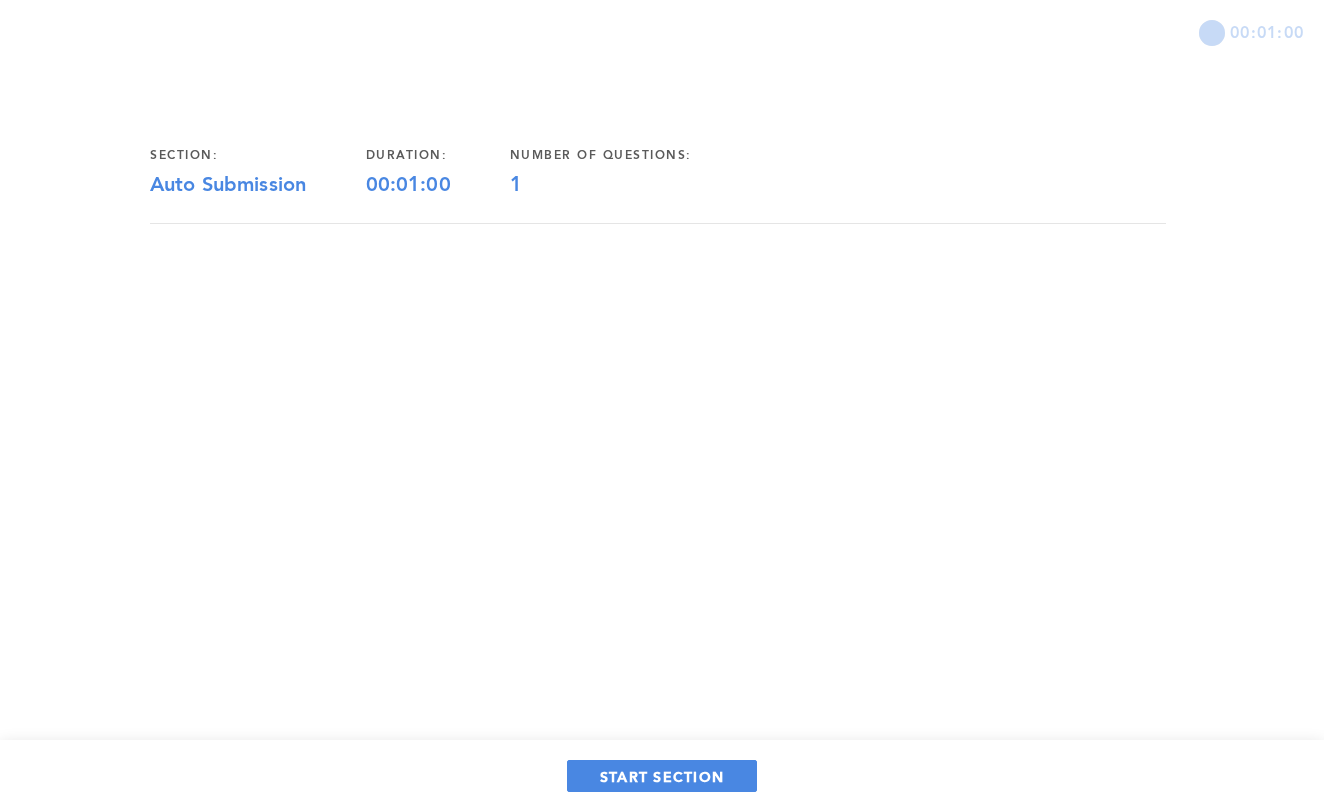 click on "START SECTION" at bounding box center (662, 776) 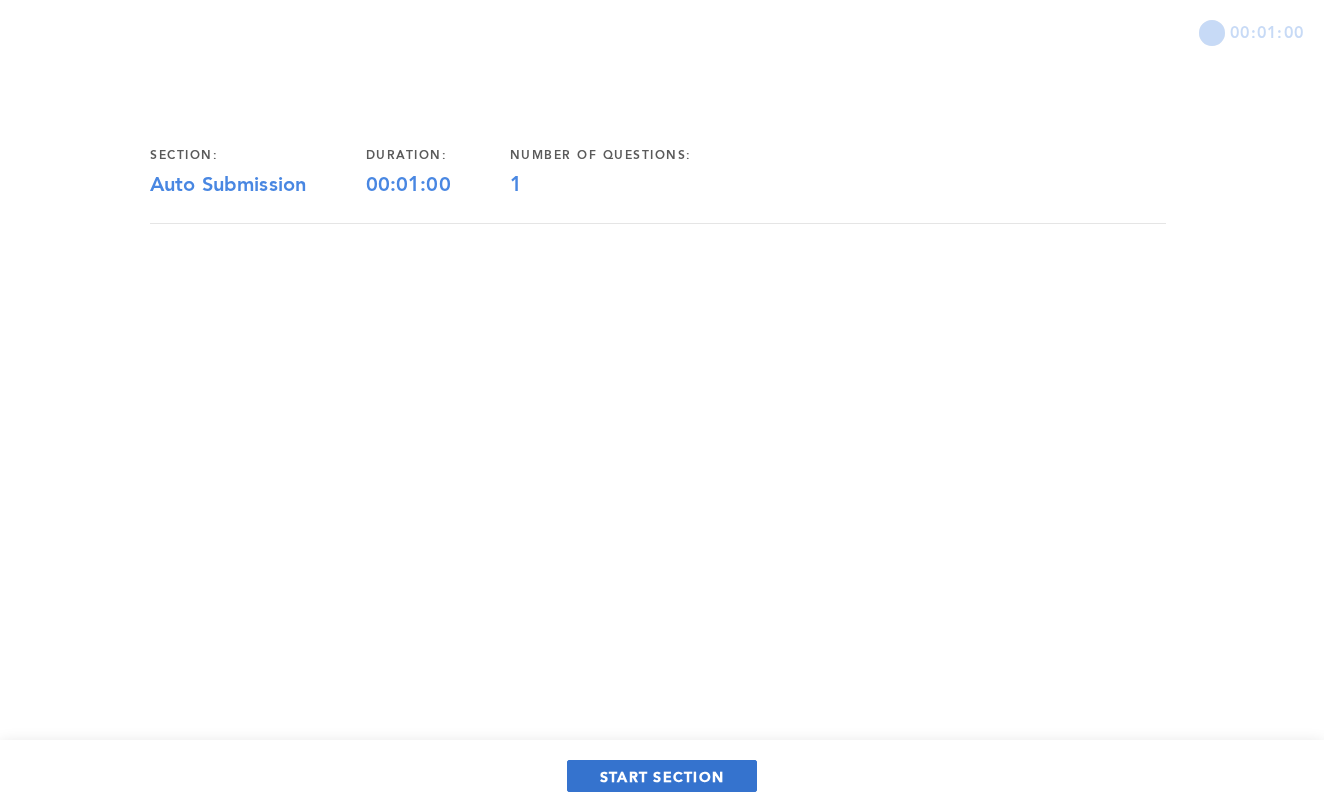 click on "START SECTION" at bounding box center (662, 776) 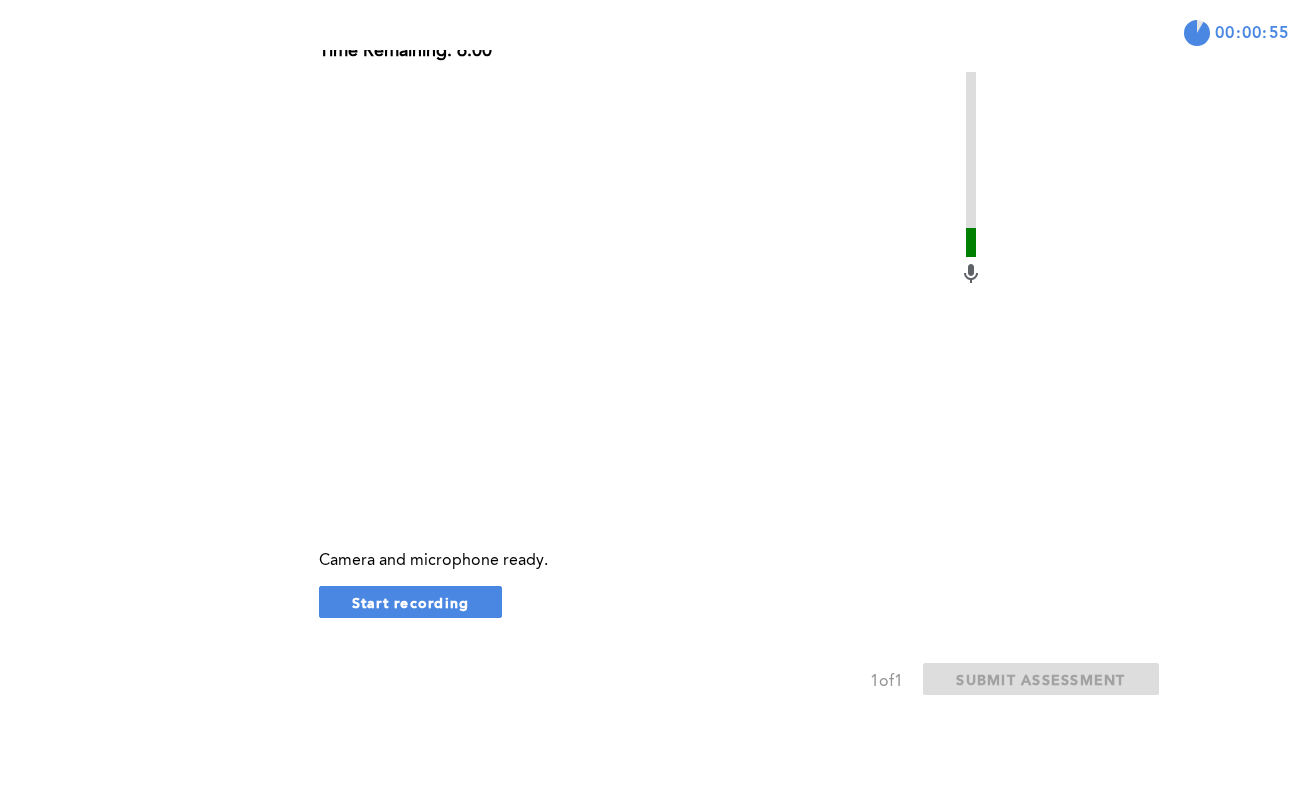 scroll, scrollTop: 168, scrollLeft: 0, axis: vertical 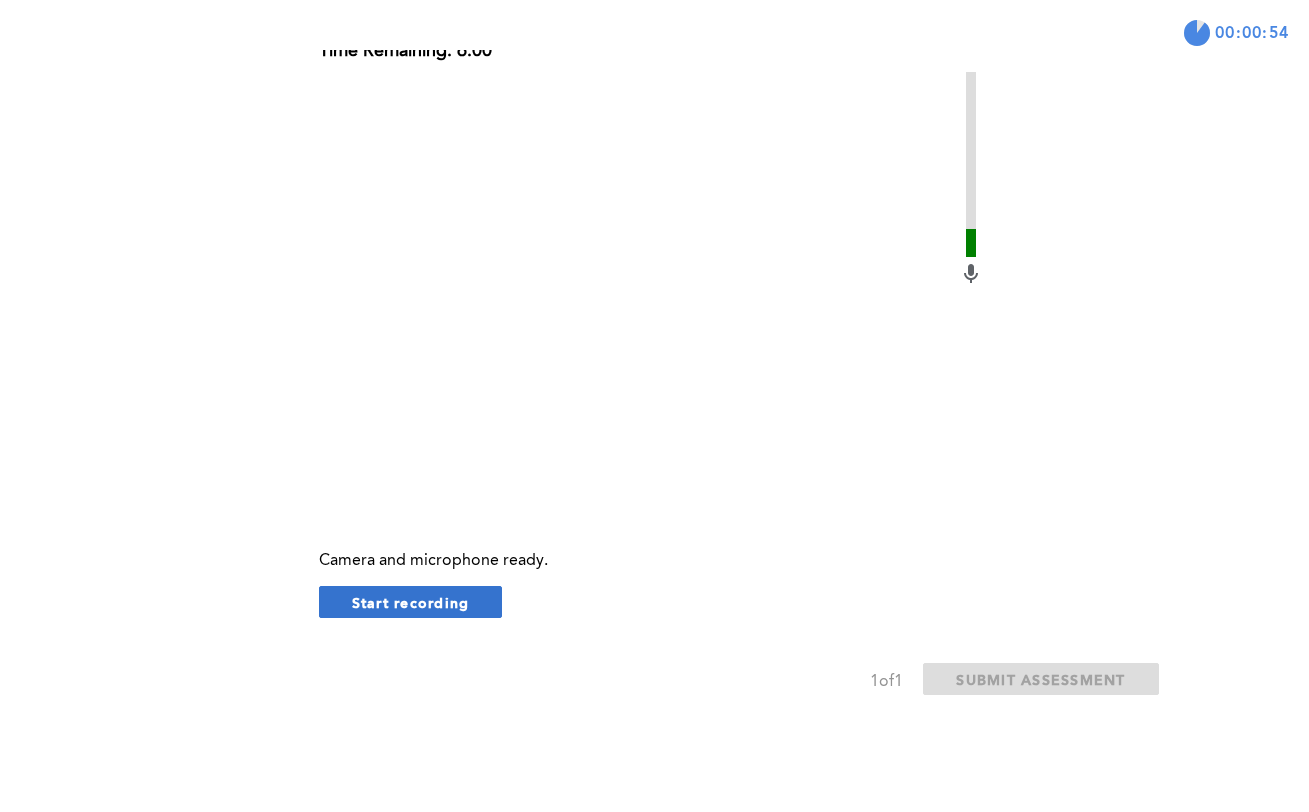 click on "Start recording" at bounding box center (411, 602) 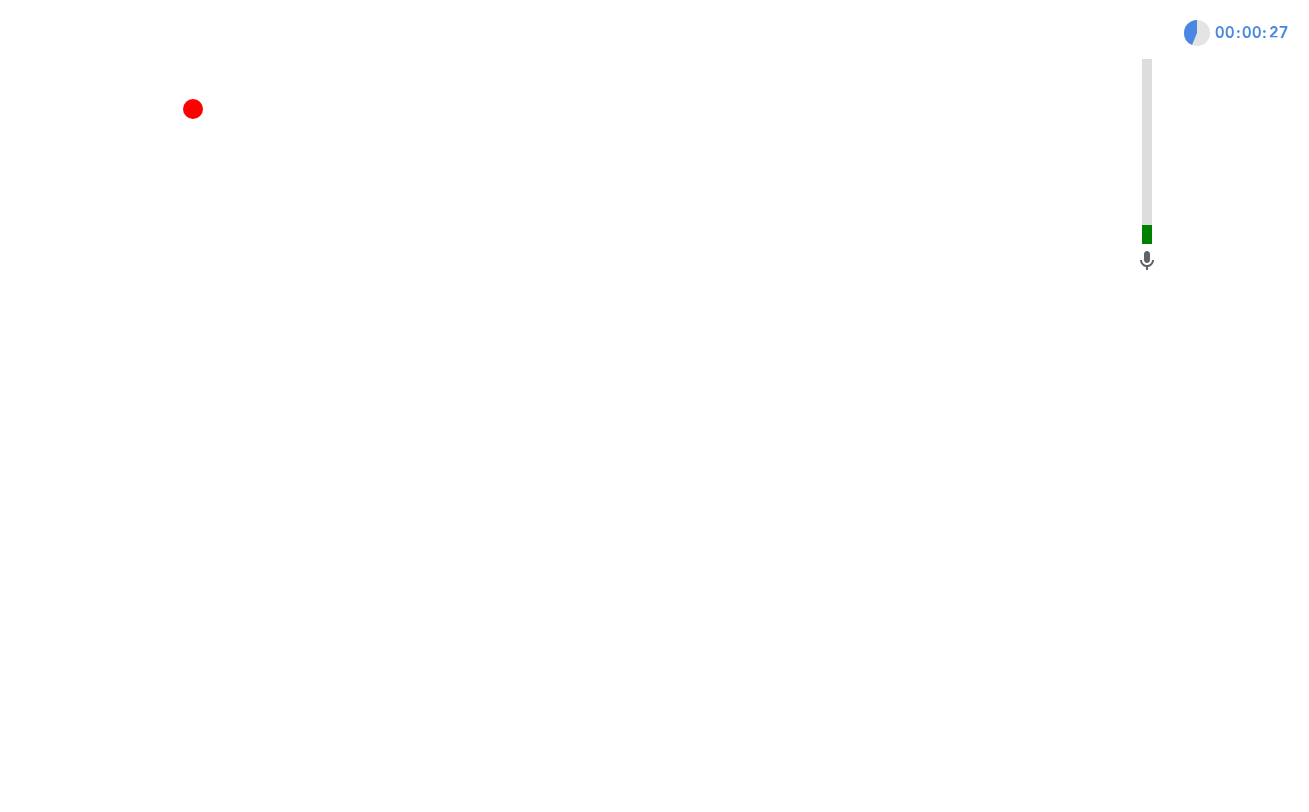scroll, scrollTop: 211, scrollLeft: 0, axis: vertical 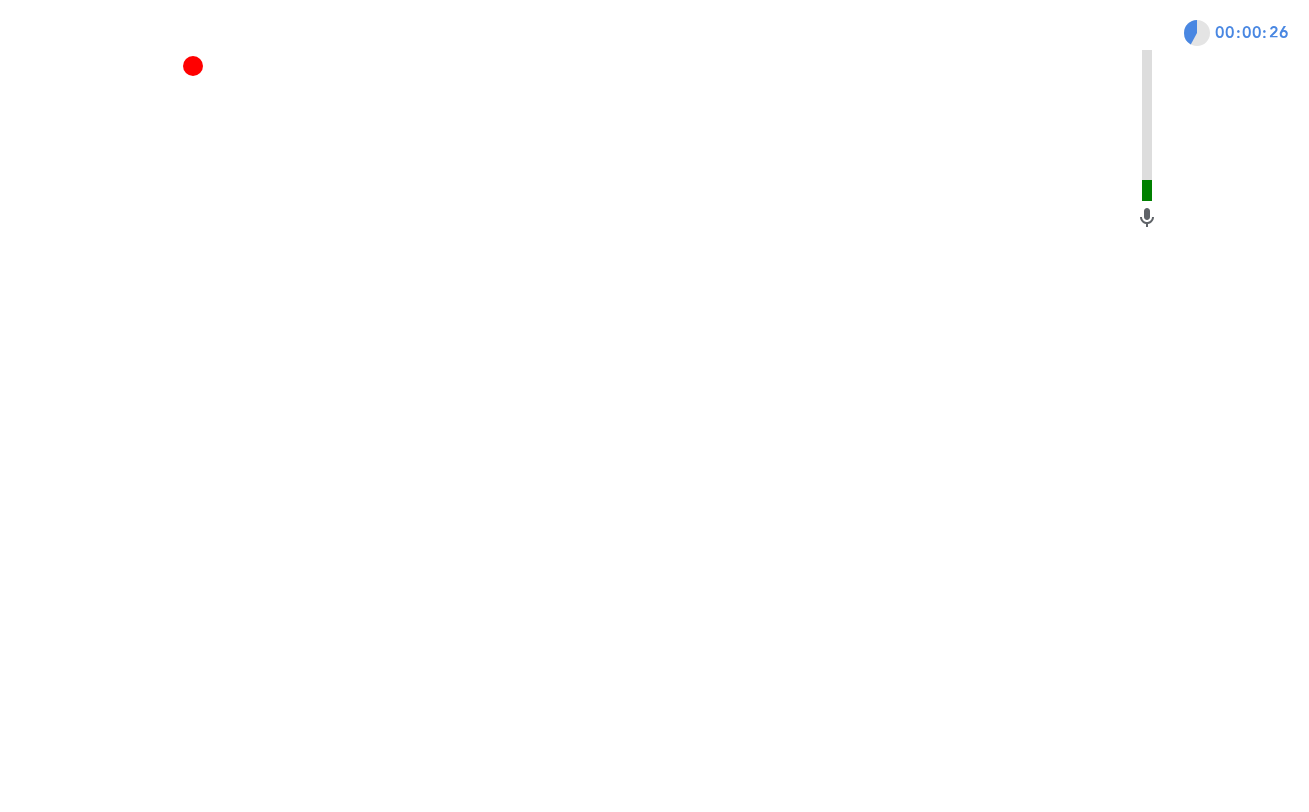 click on "Stop recording" at bounding box center [234, 1142] 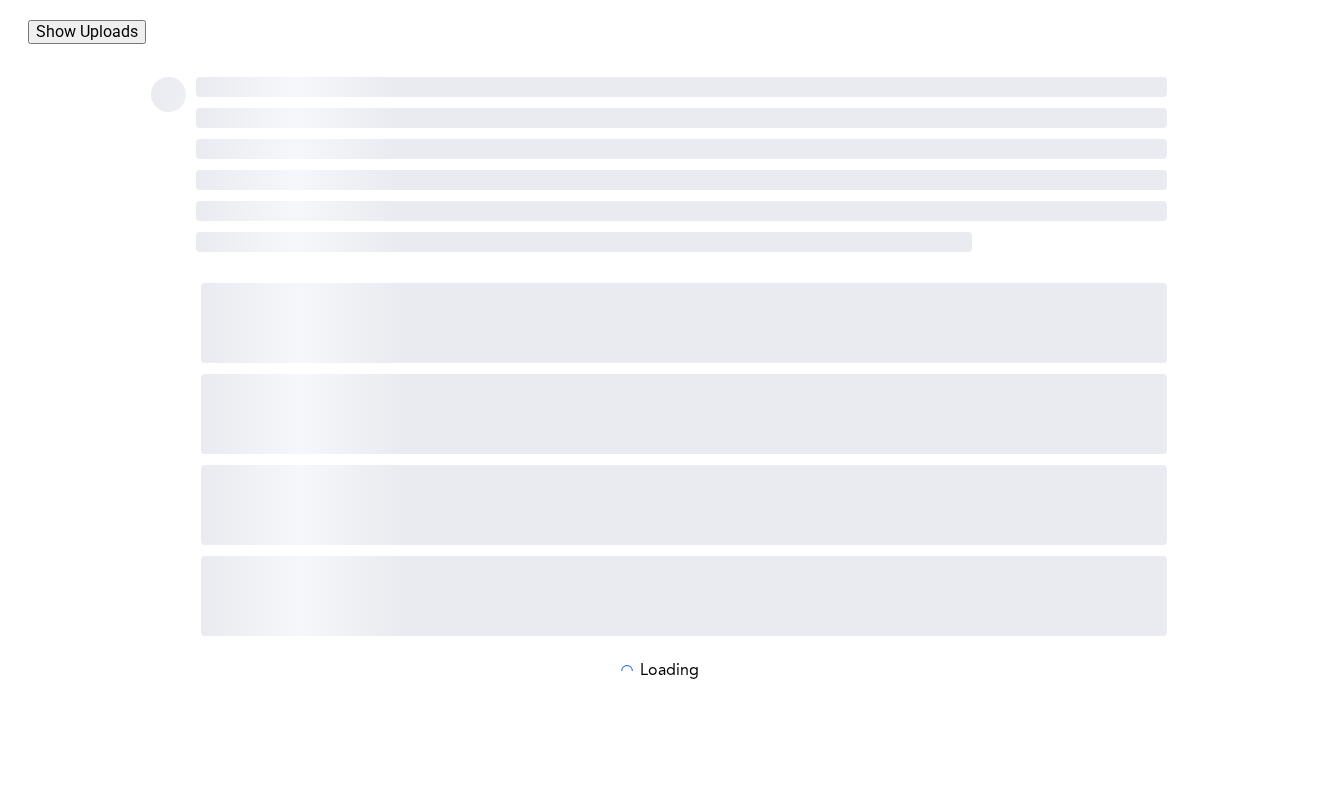 scroll, scrollTop: 0, scrollLeft: 0, axis: both 